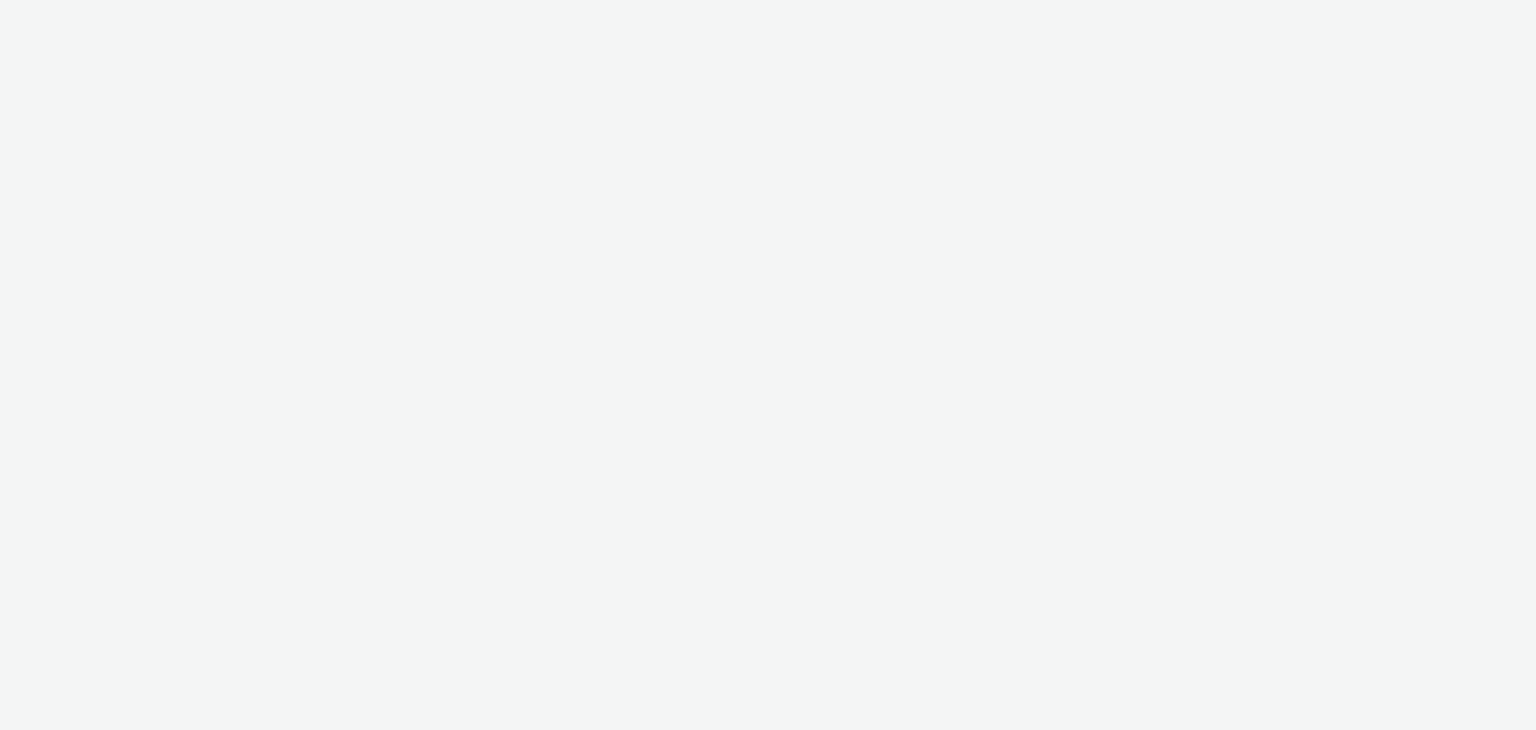 scroll, scrollTop: 0, scrollLeft: 0, axis: both 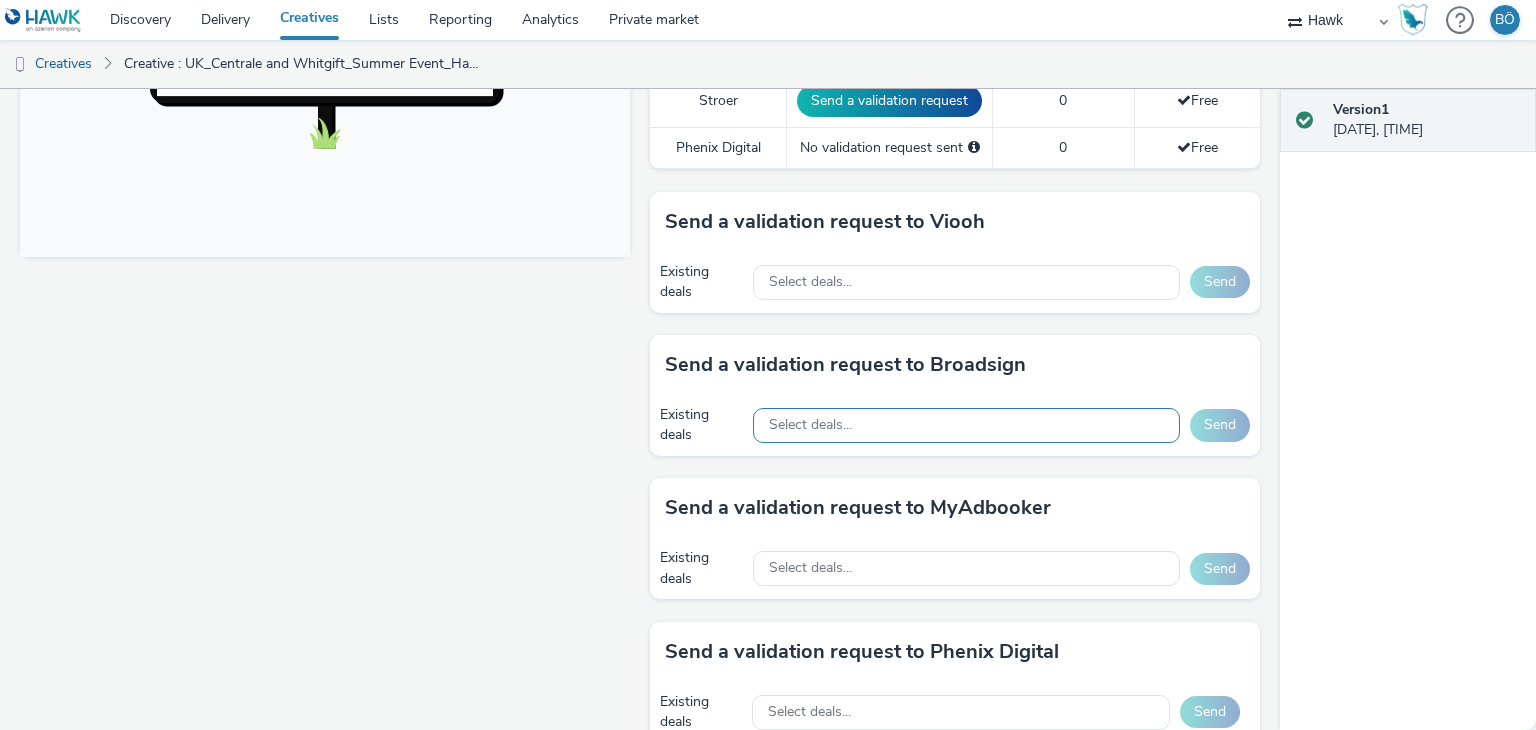 click on "Select deals..." at bounding box center (966, 425) 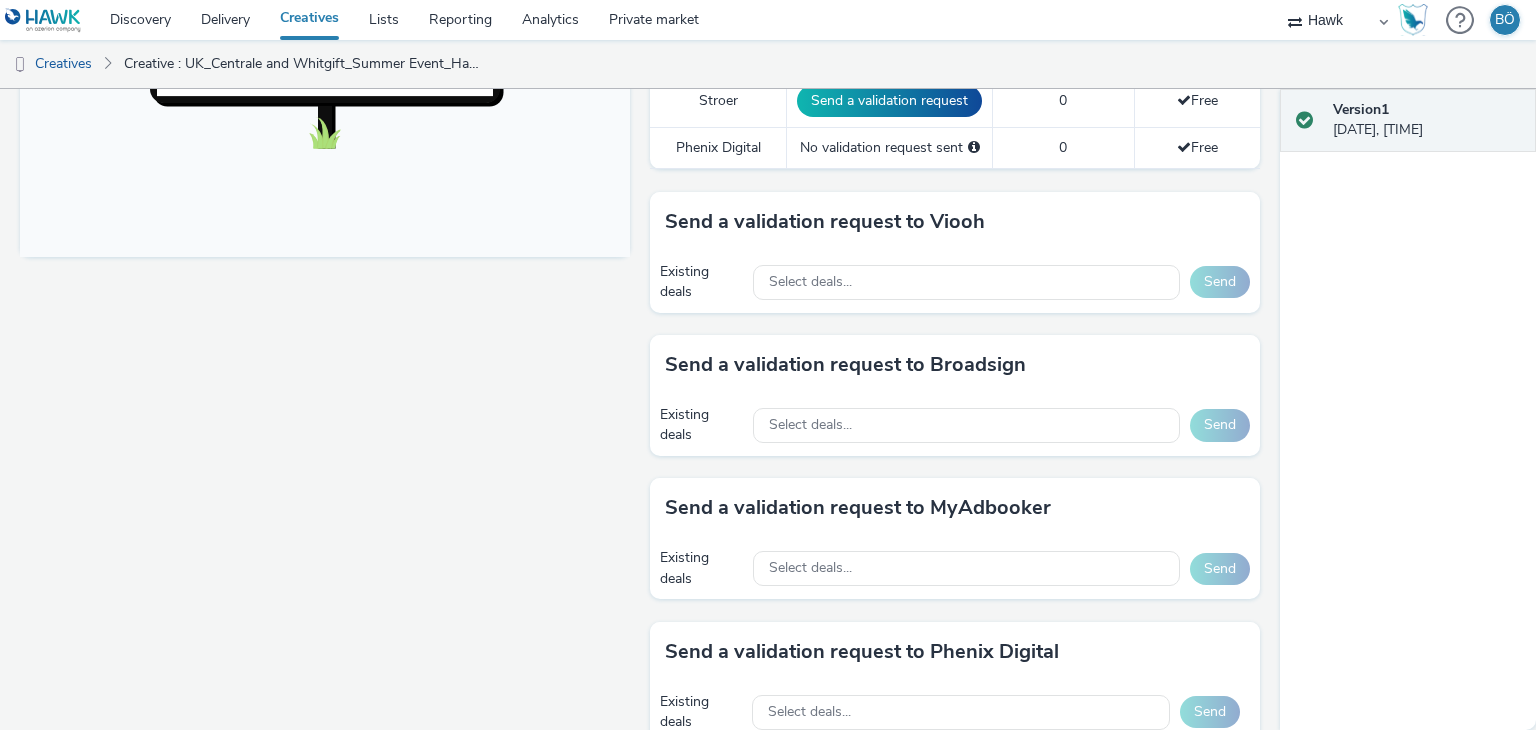 scroll, scrollTop: 23, scrollLeft: 0, axis: vertical 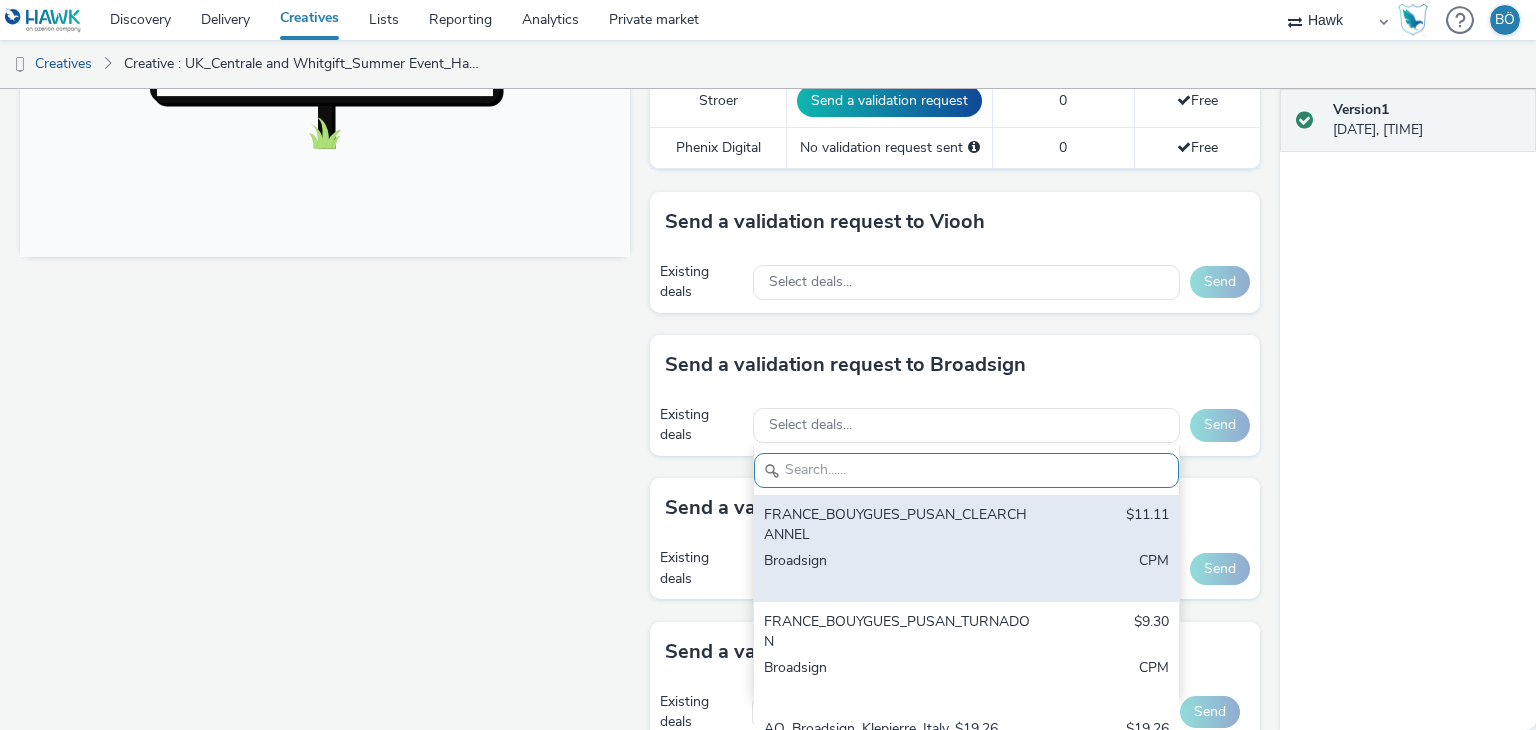 paste on "Broadsign_Atmosphere_Multimarket" 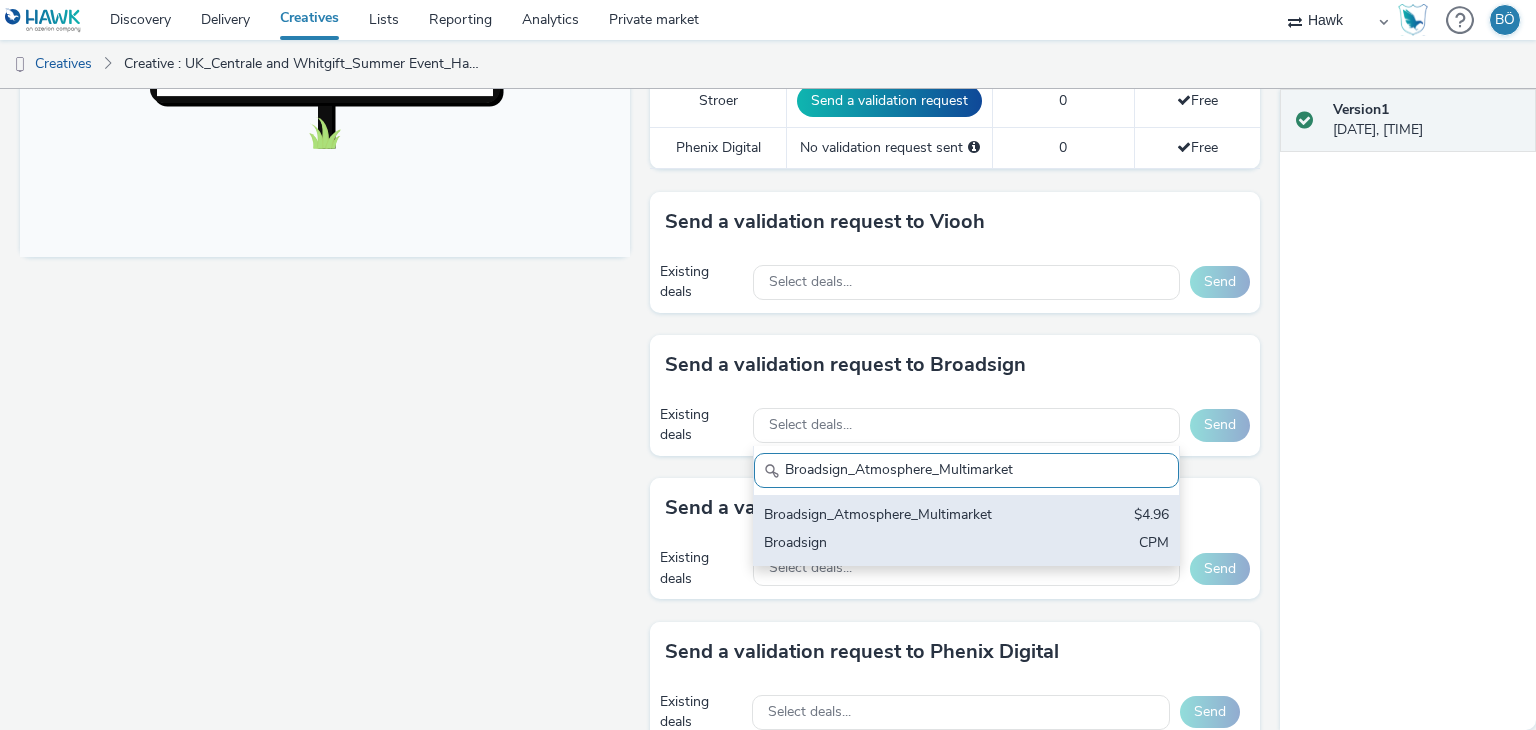 type on "Broadsign_Atmosphere_Multimarket" 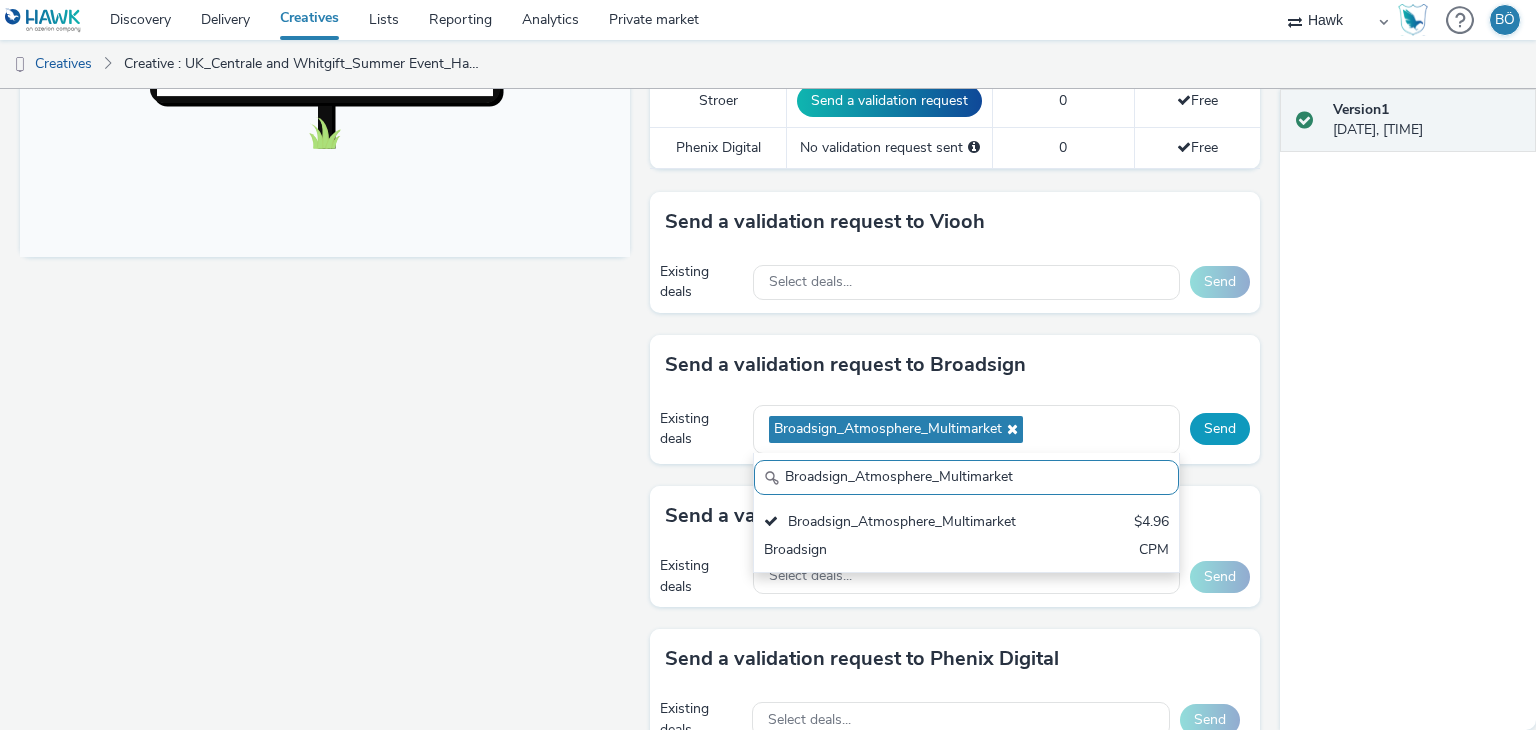 click on "Send" at bounding box center (1220, 429) 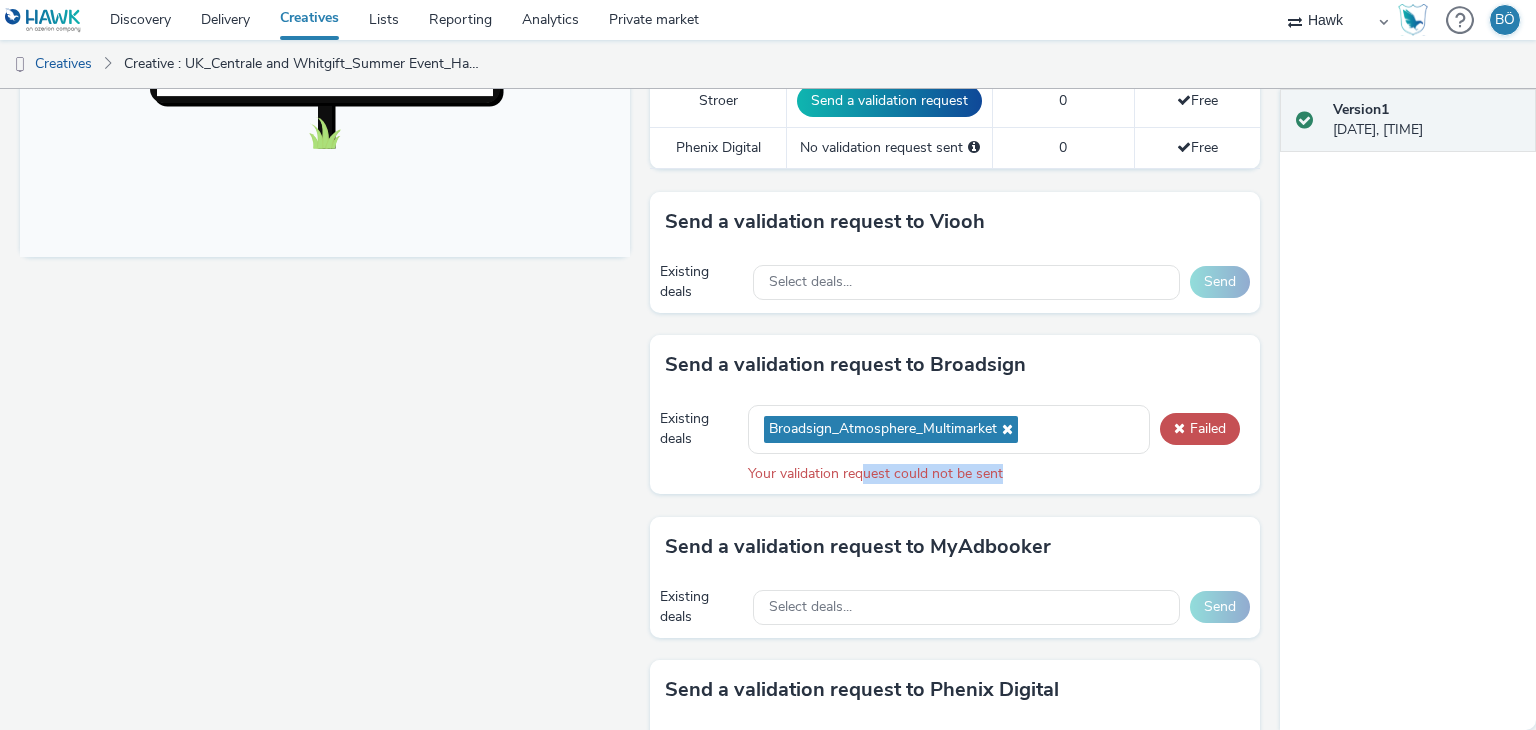drag, startPoint x: 856, startPoint y: 473, endPoint x: 1011, endPoint y: 480, distance: 155.15799 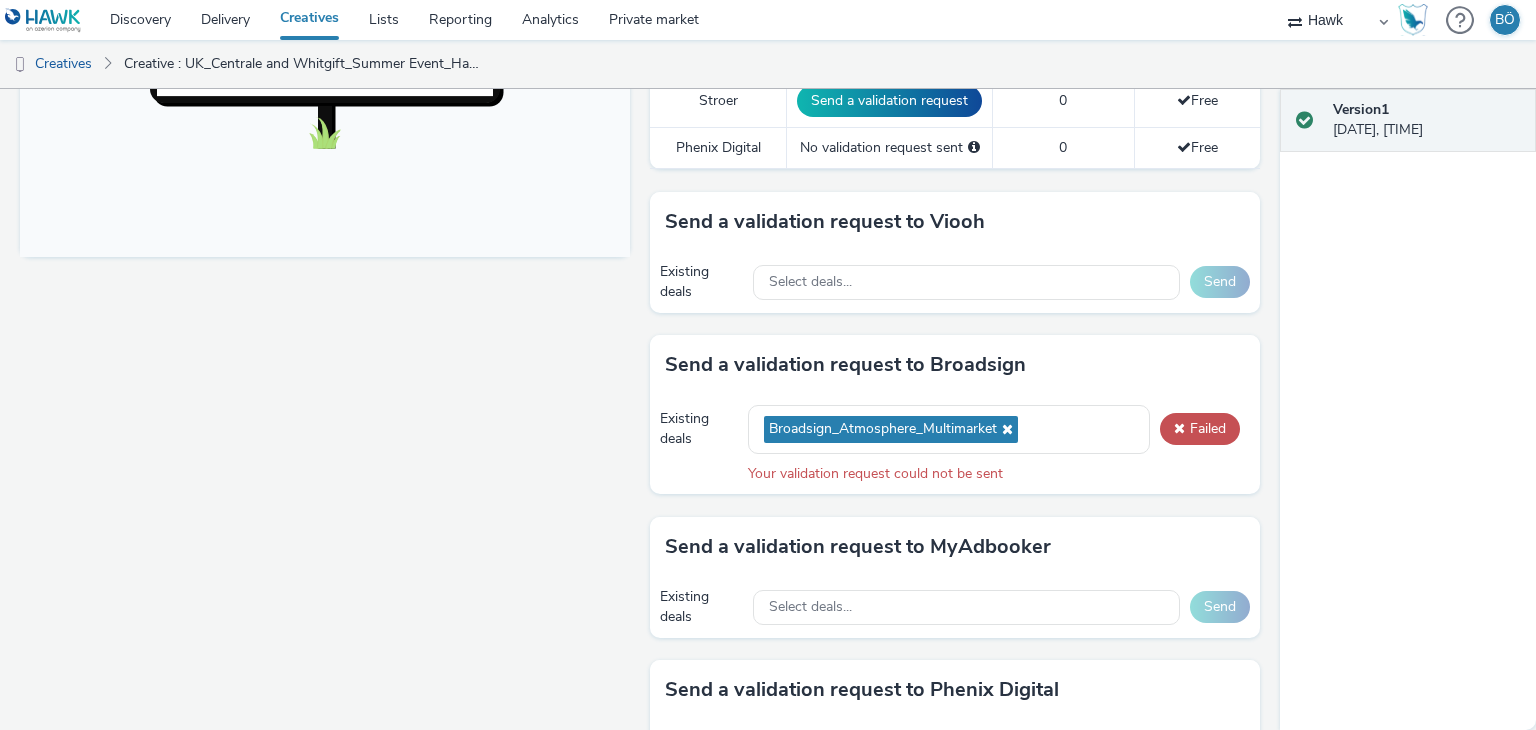 click on "Fullscreen" at bounding box center (330, 178) 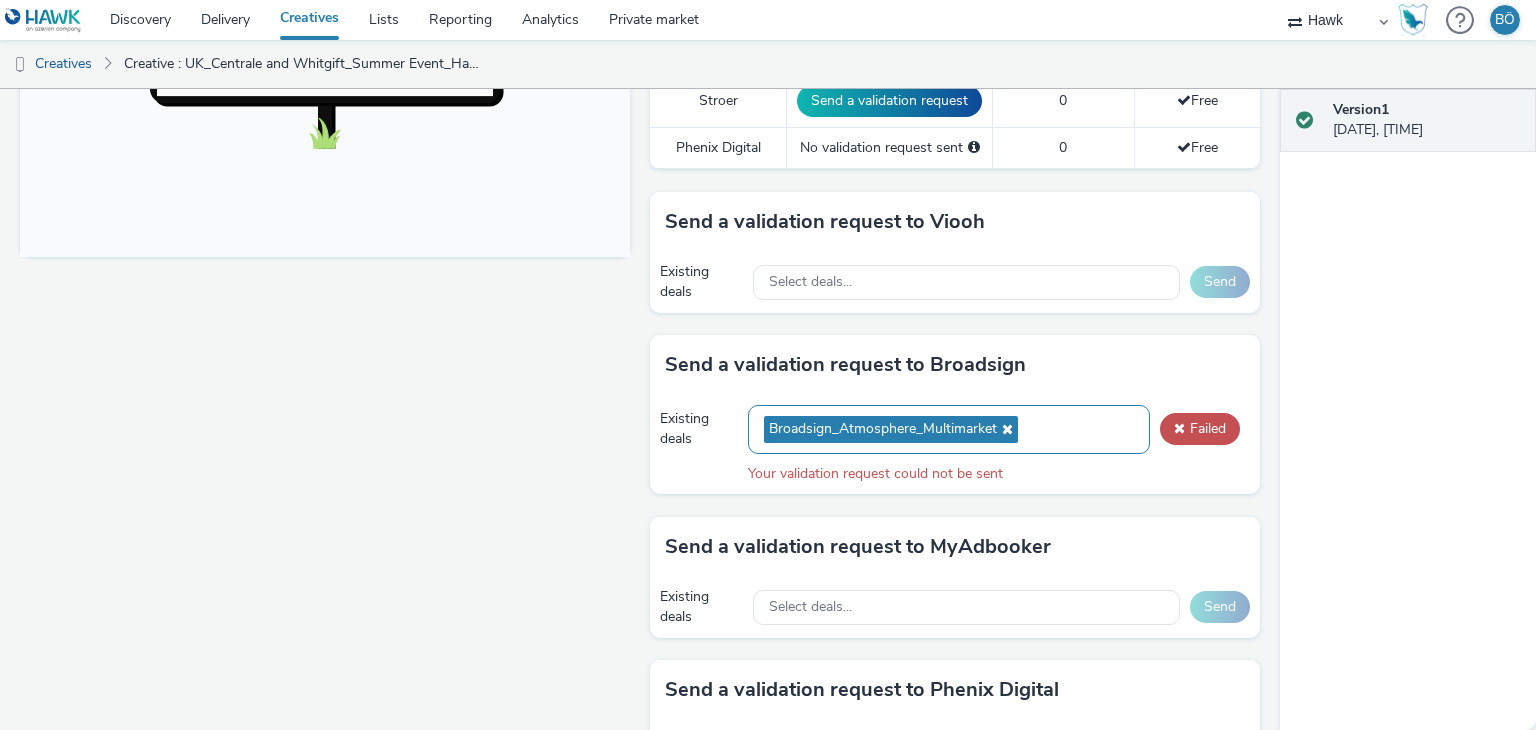 click at bounding box center (1005, 429) 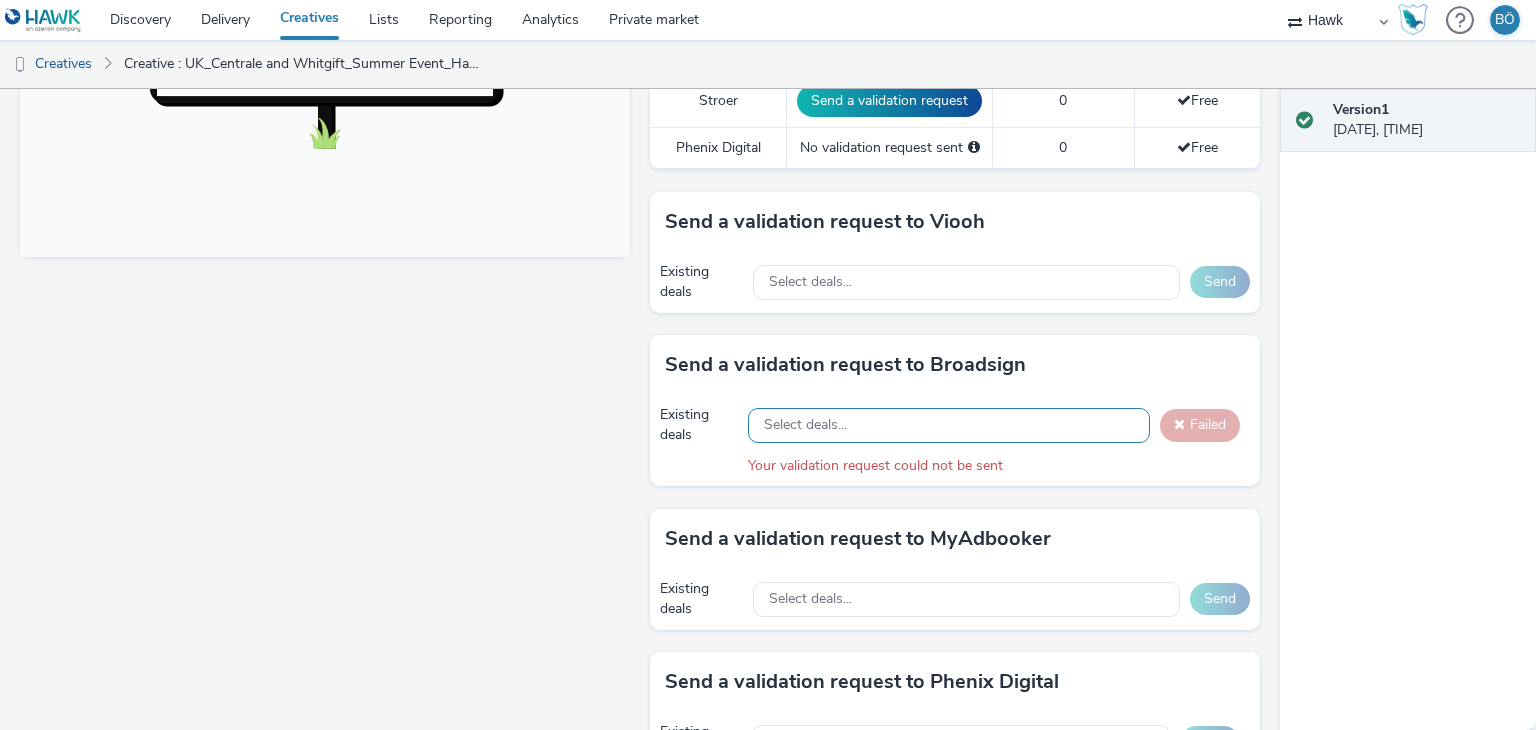 click on "Send a validation request to Broadsign" at bounding box center (955, 365) 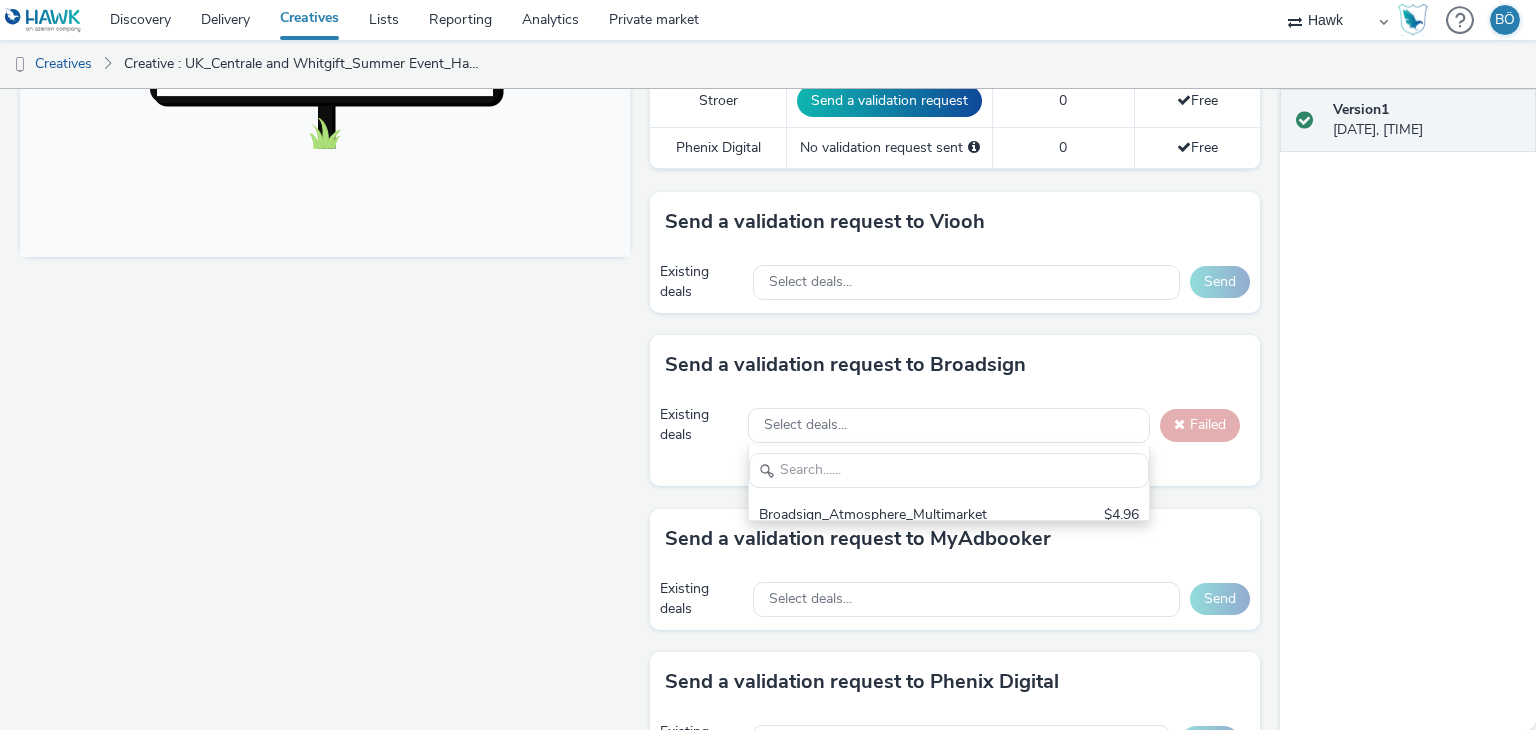 scroll, scrollTop: 0, scrollLeft: 0, axis: both 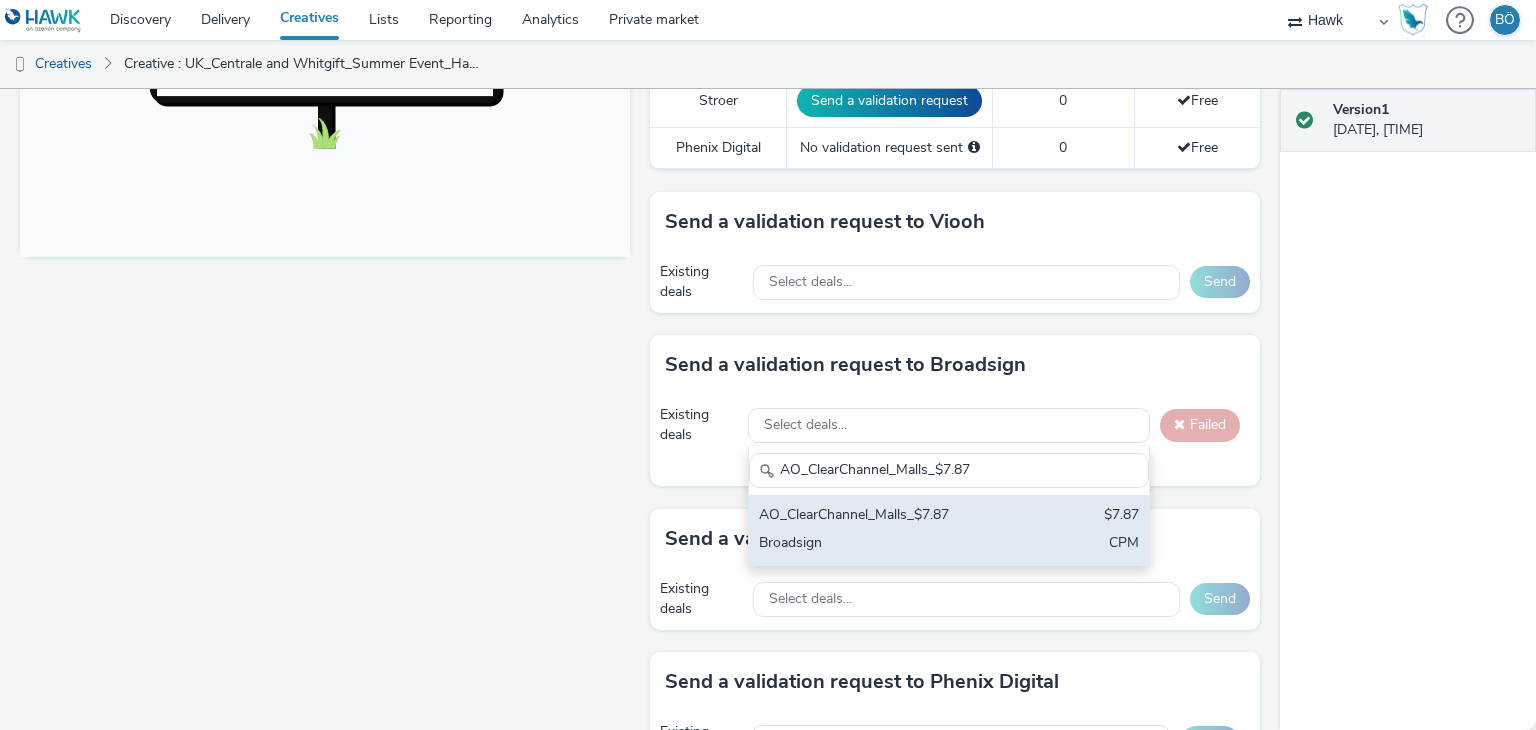 type on "AO_ClearChannel_Malls_$7.87" 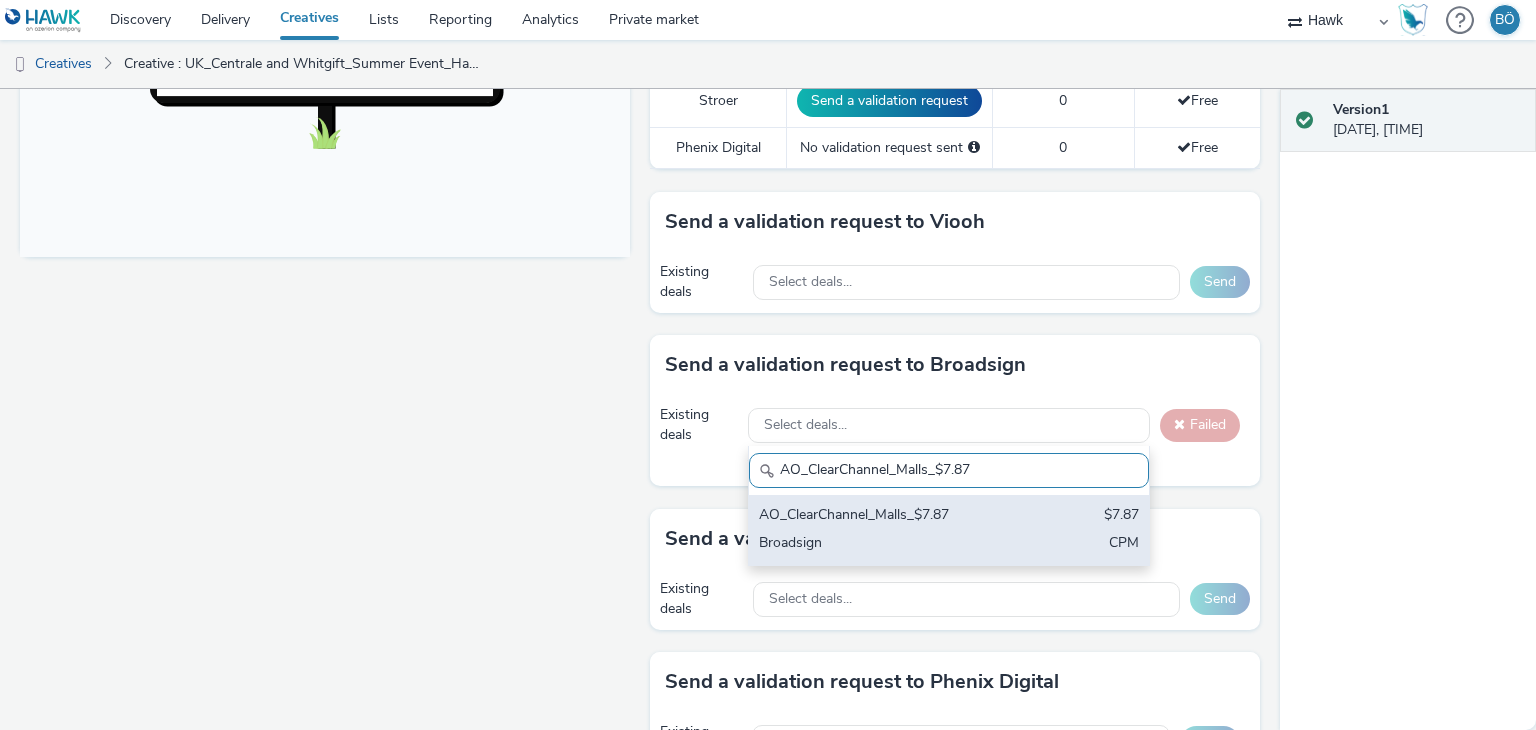 click on "AO_ClearChannel_Malls_$7.87" at bounding box center (884, 516) 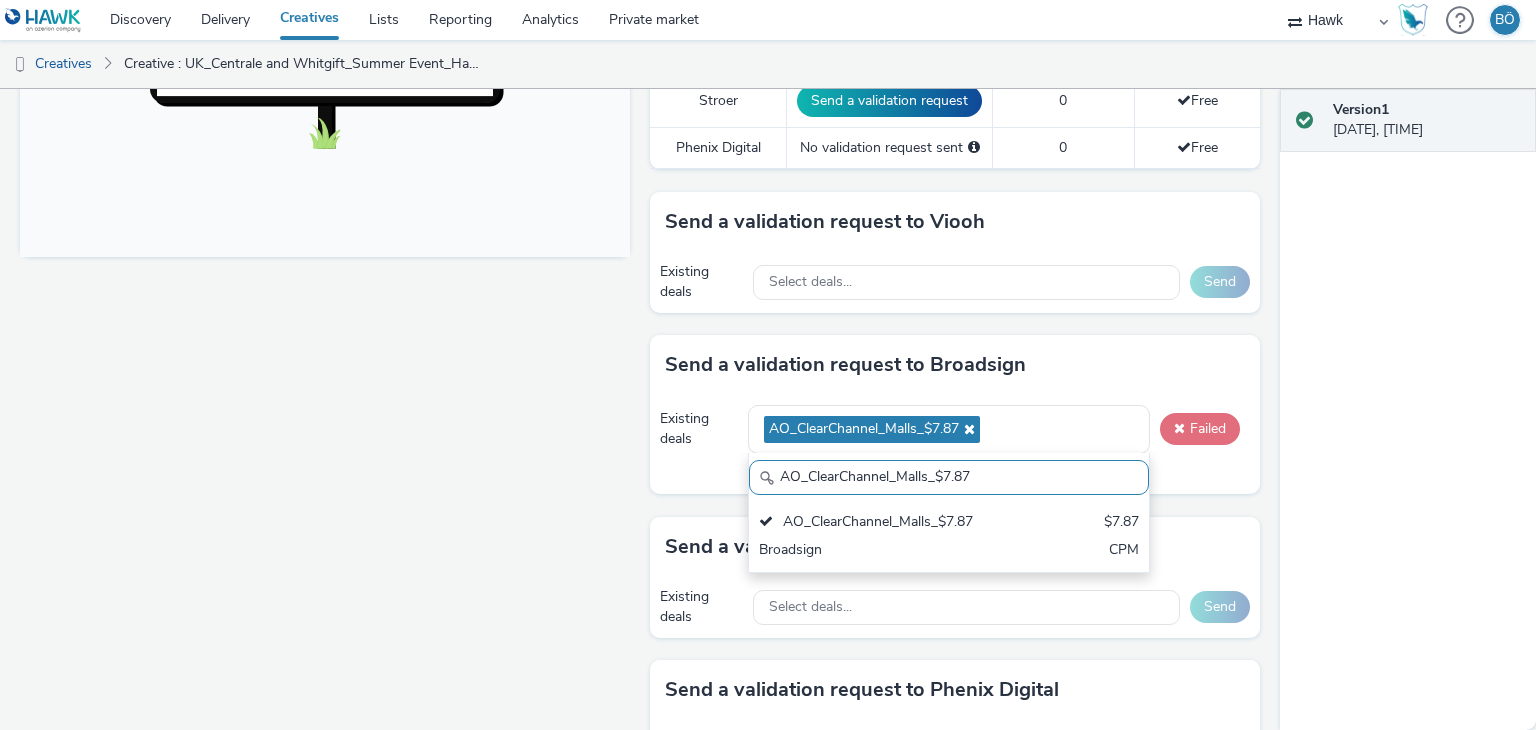 click on "Failed" at bounding box center (1200, 429) 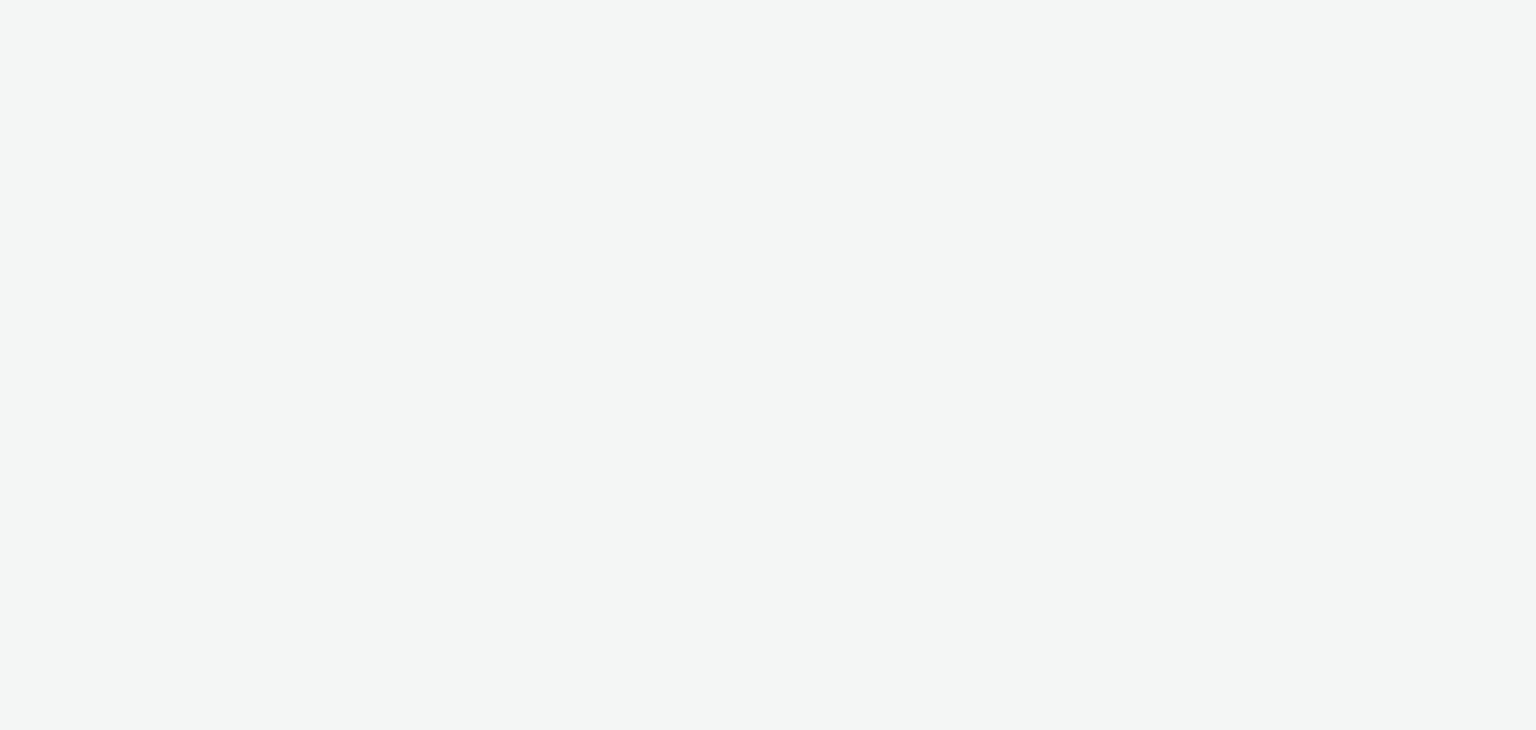 scroll, scrollTop: 0, scrollLeft: 0, axis: both 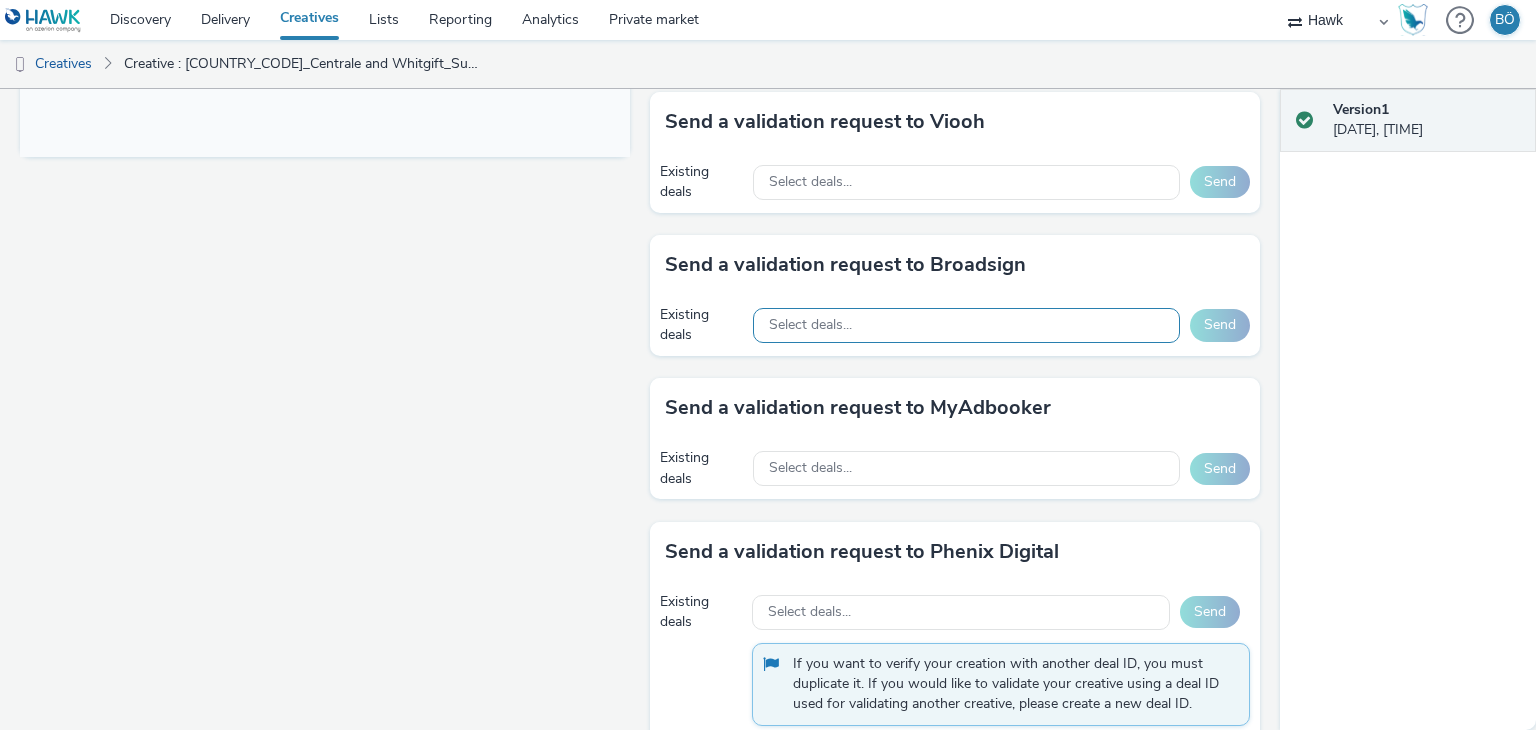 click on "Select deals..." at bounding box center [966, 325] 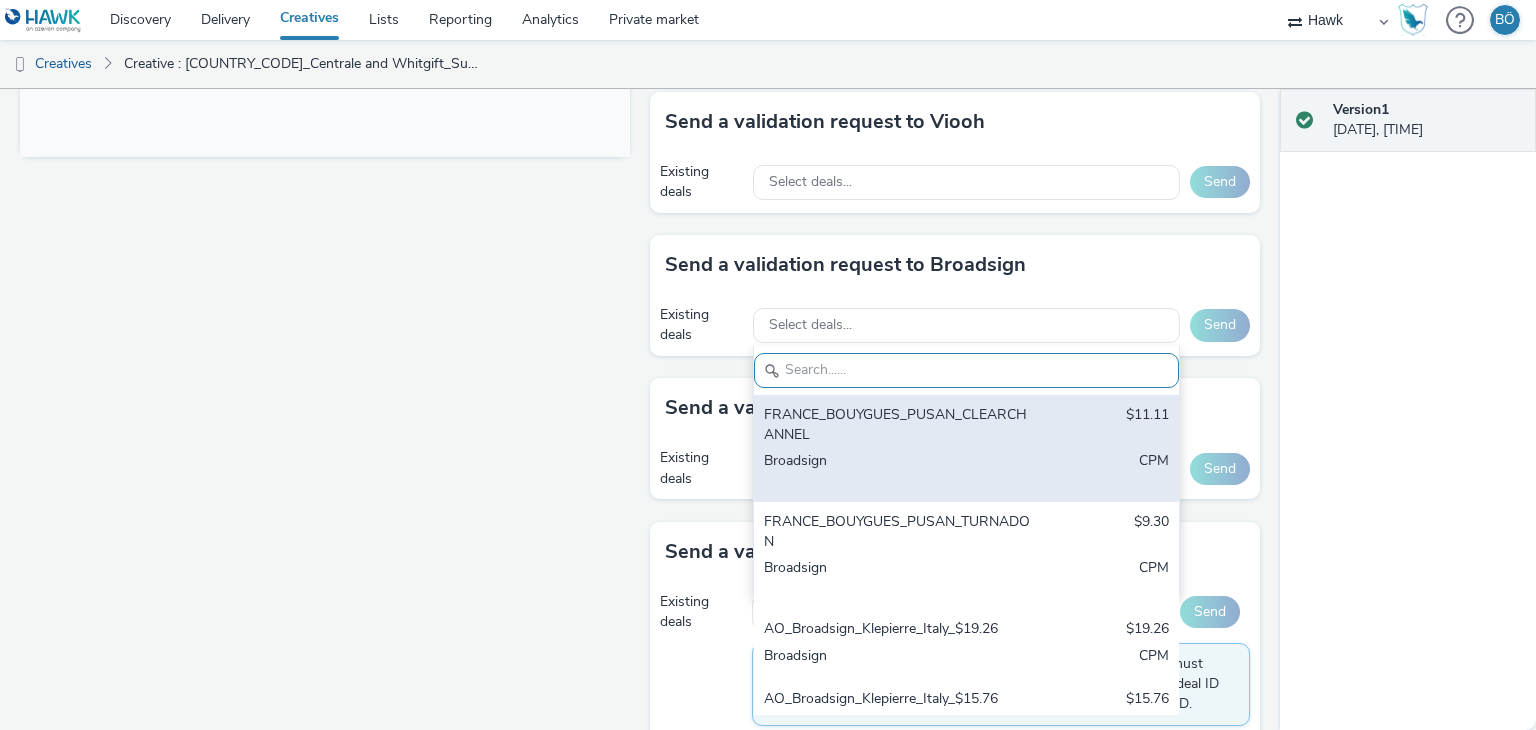 paste on "AO_ClearChannel_Malls_$7.87" 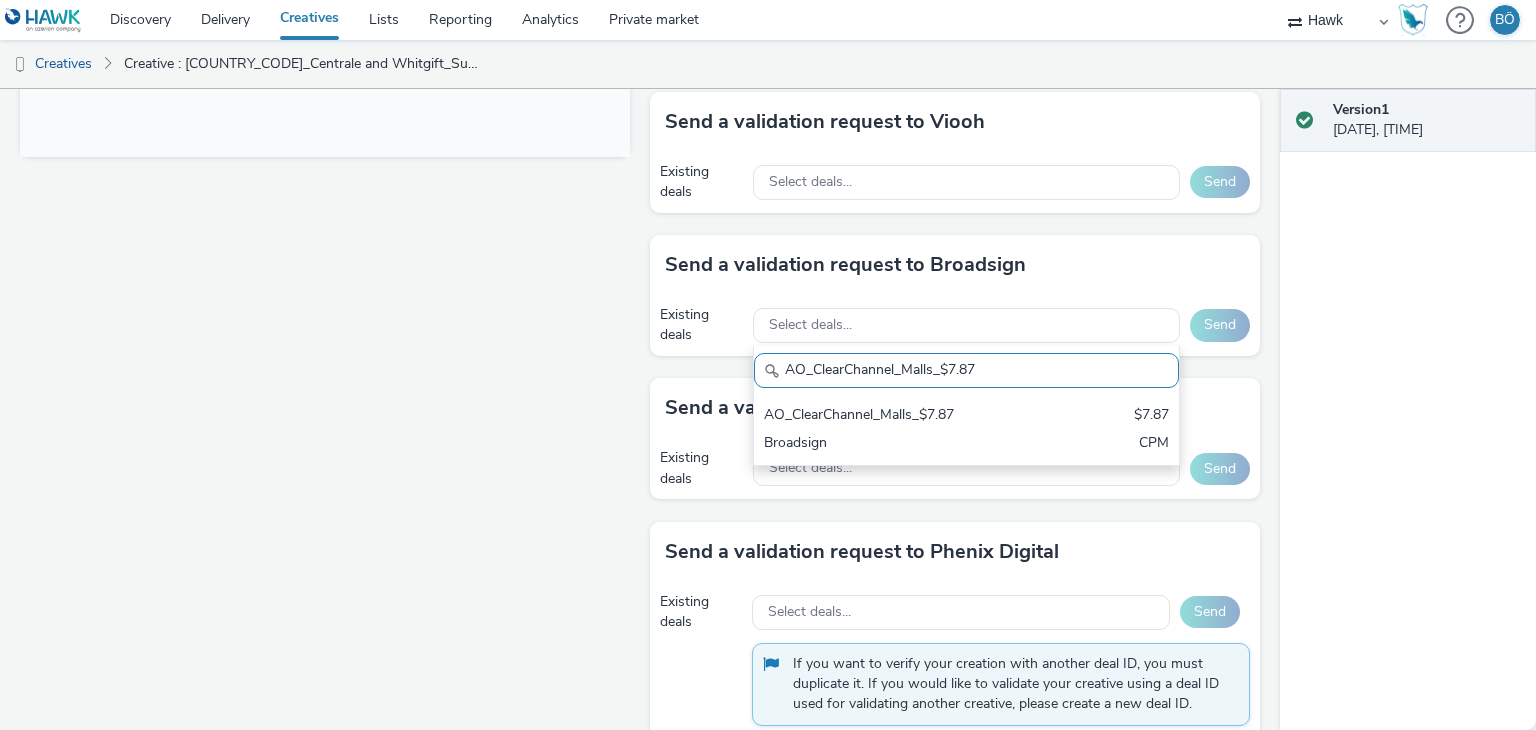 type on "AO_ClearChannel_Malls_$7.87" 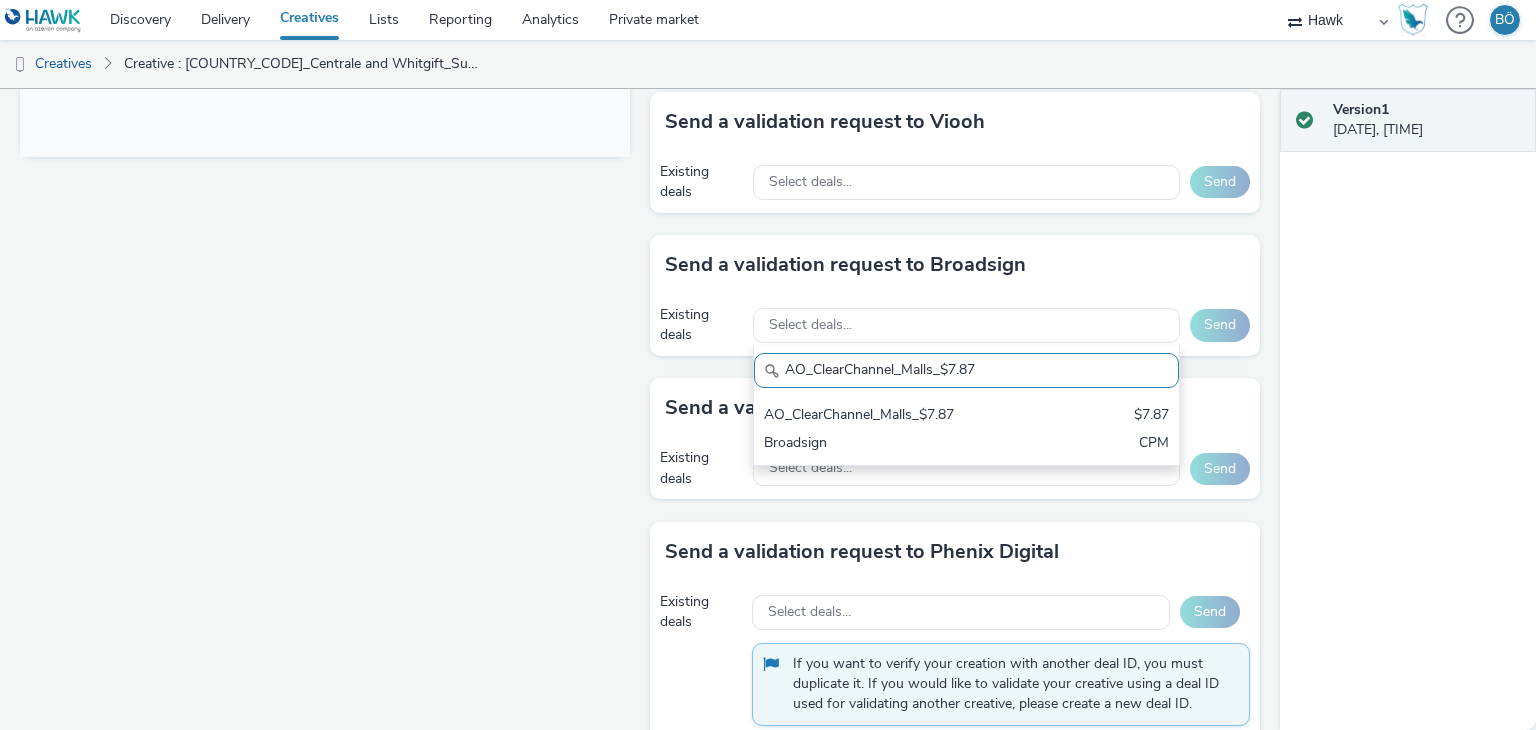 click on "AO_ClearChannel_Malls_$7.87" at bounding box center [897, 416] 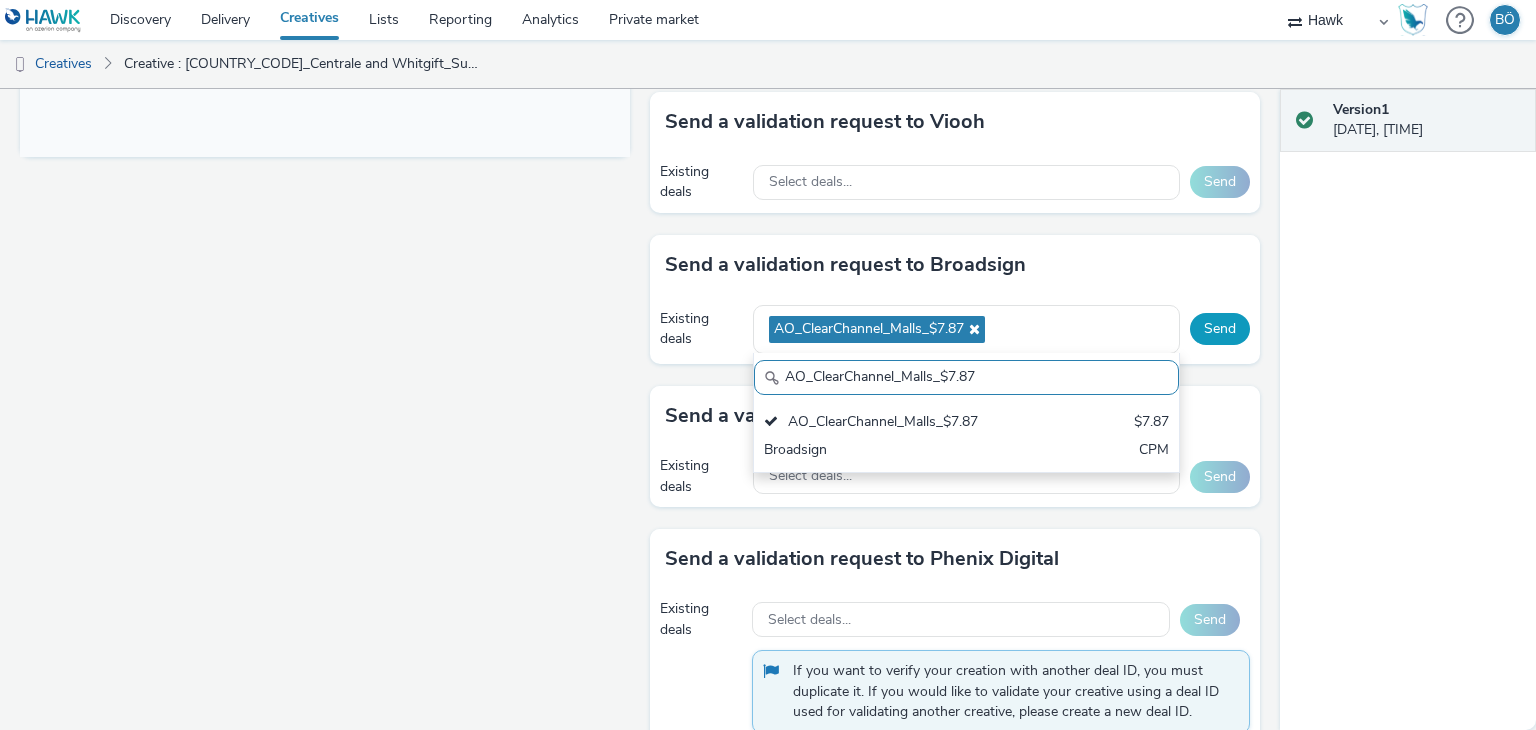 click on "Send" at bounding box center (1220, 329) 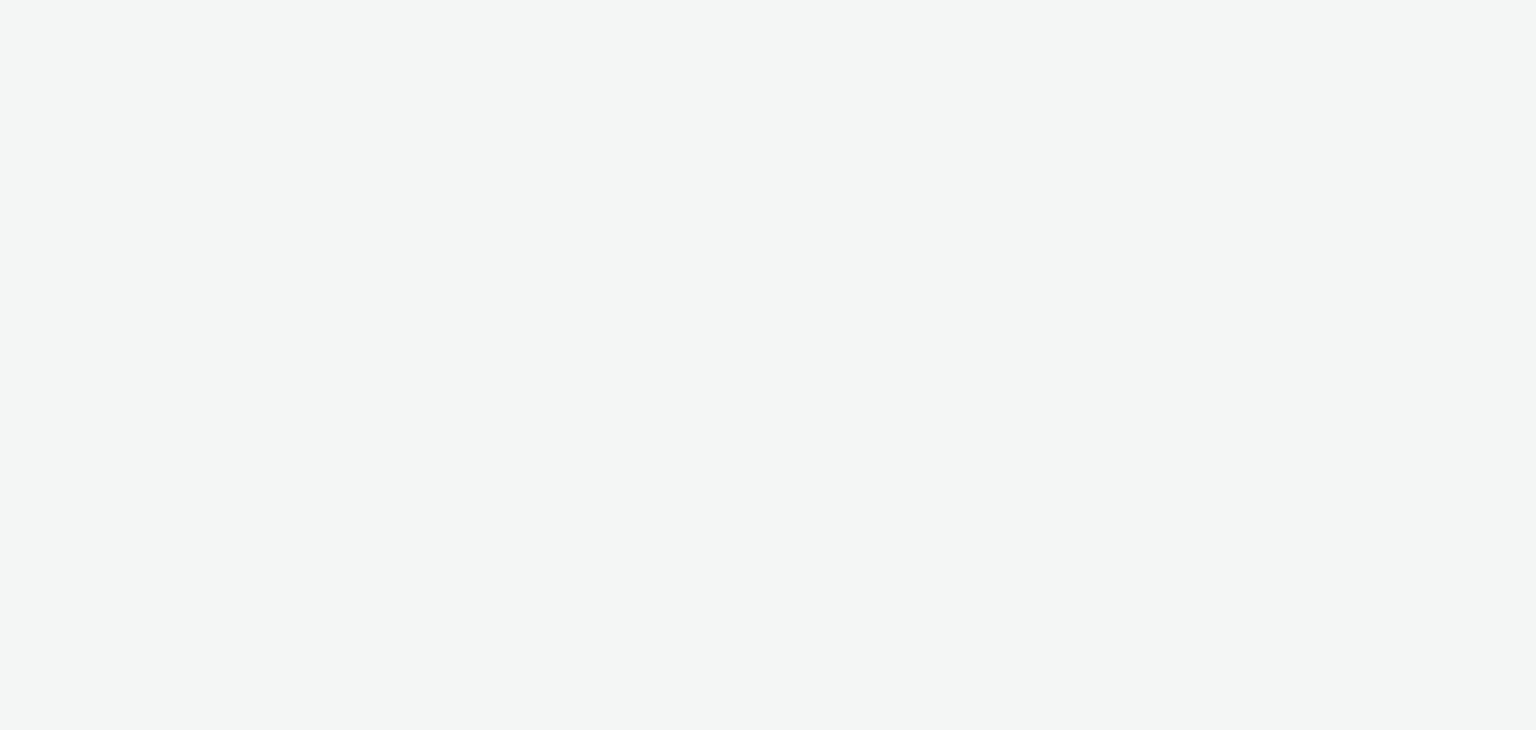 scroll, scrollTop: 0, scrollLeft: 0, axis: both 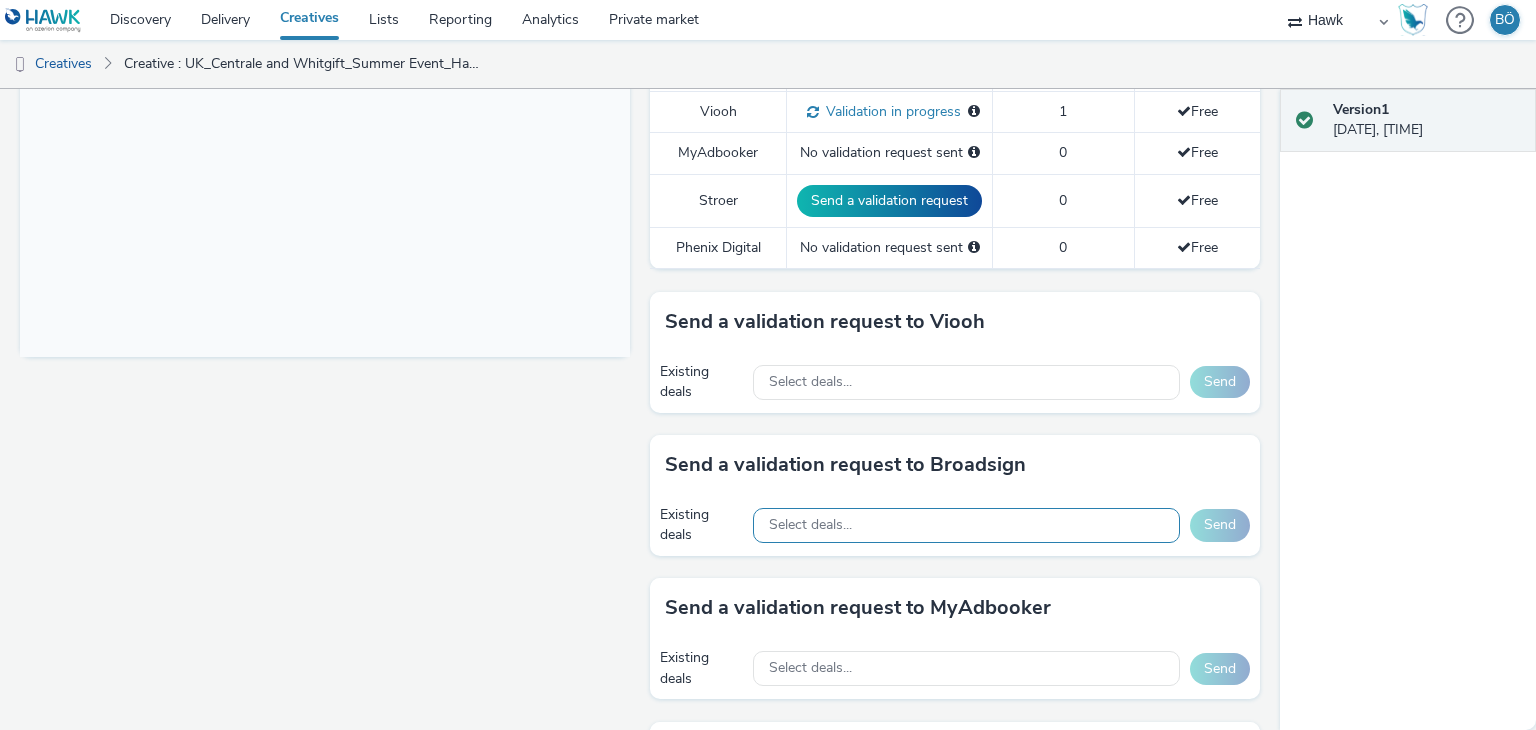 click on "Existing deals Select deals... Send" at bounding box center [955, 525] 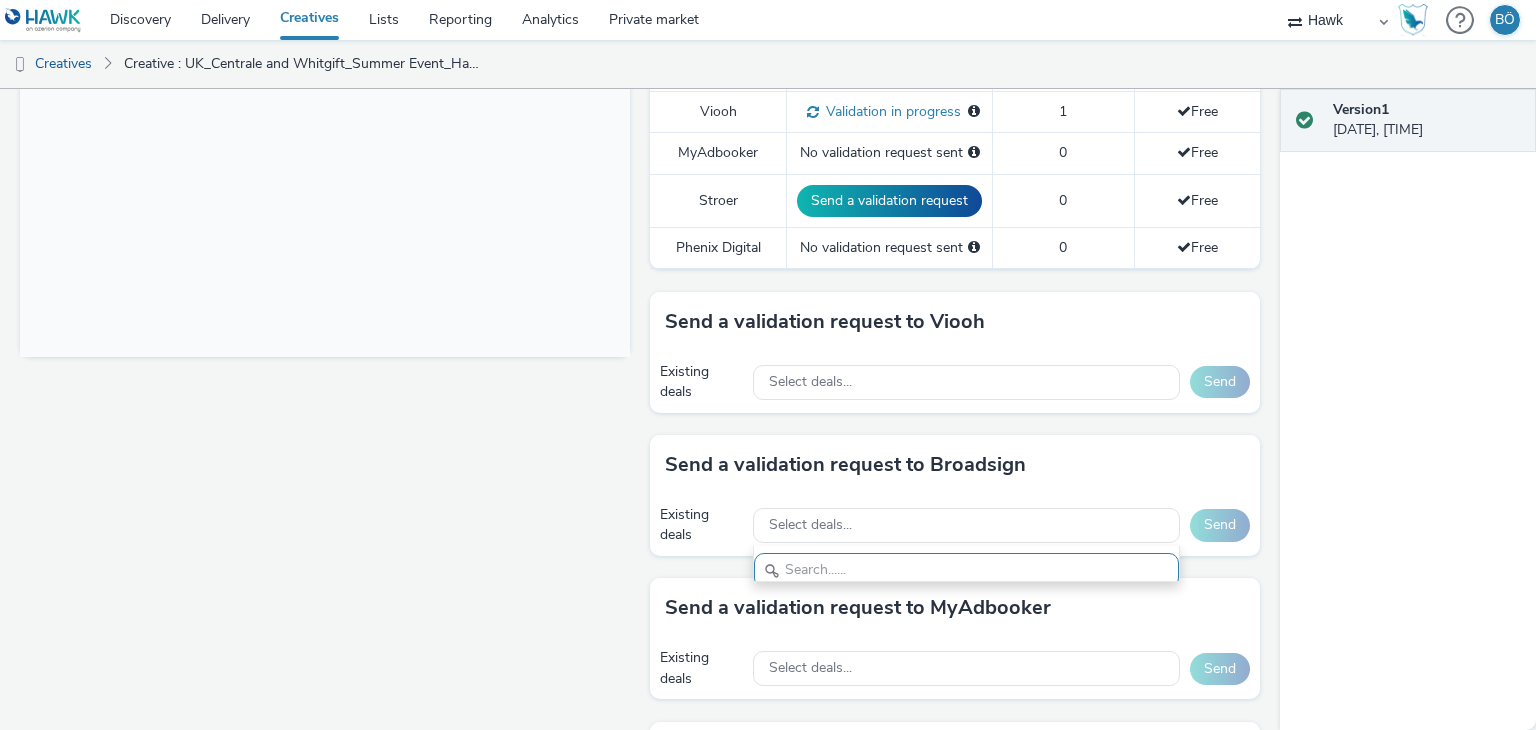 scroll, scrollTop: 0, scrollLeft: 0, axis: both 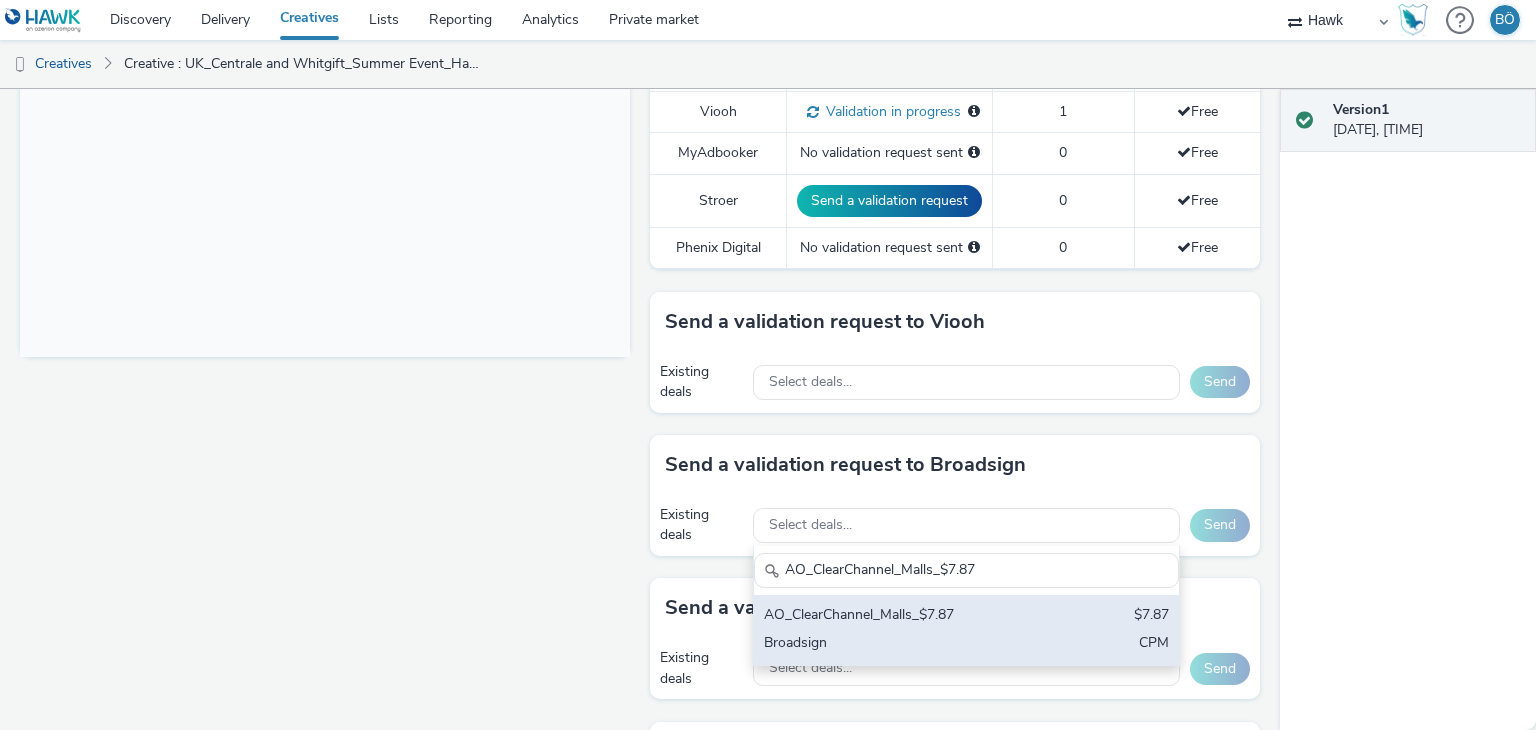 type on "AO_ClearChannel_Malls_$7.87" 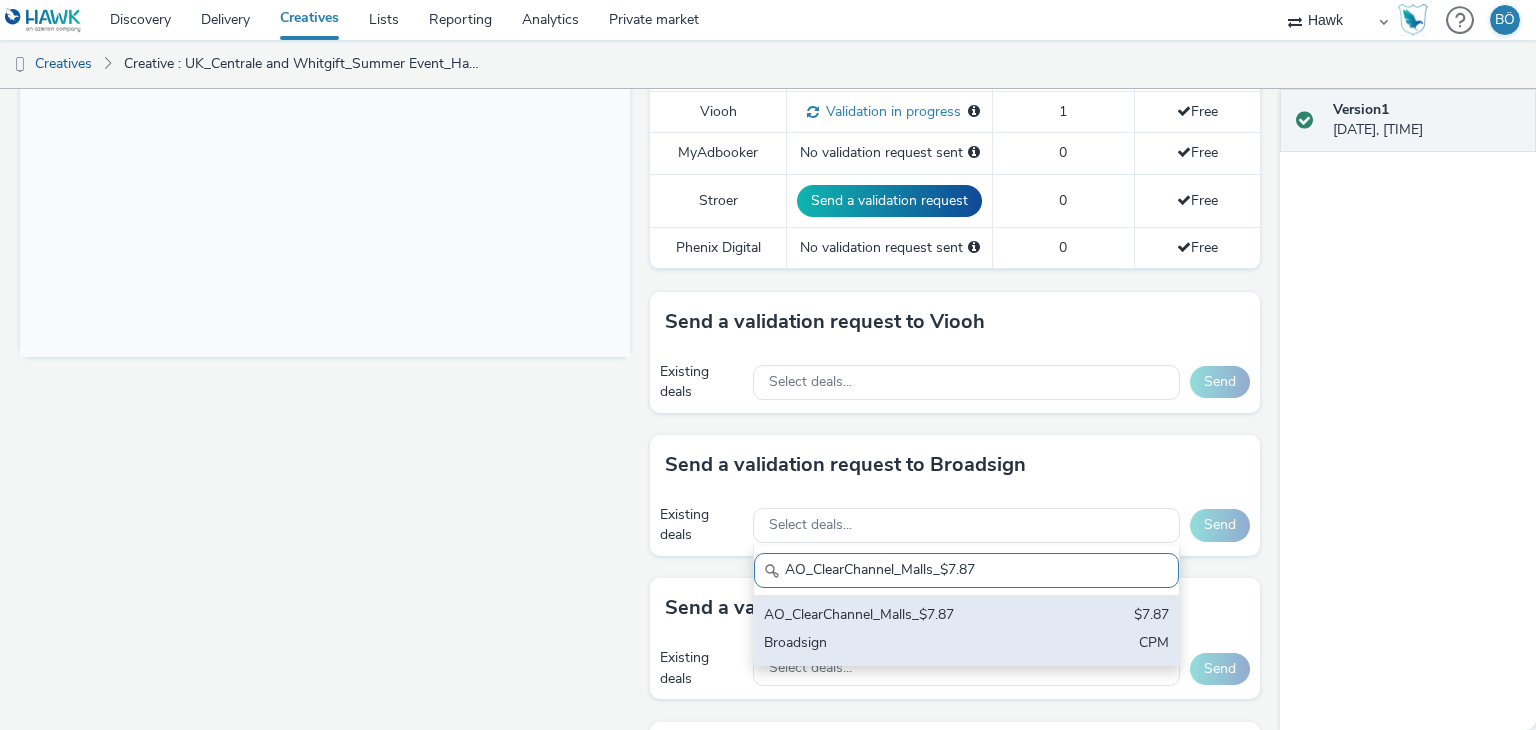click on "Broadsign" at bounding box center (897, 644) 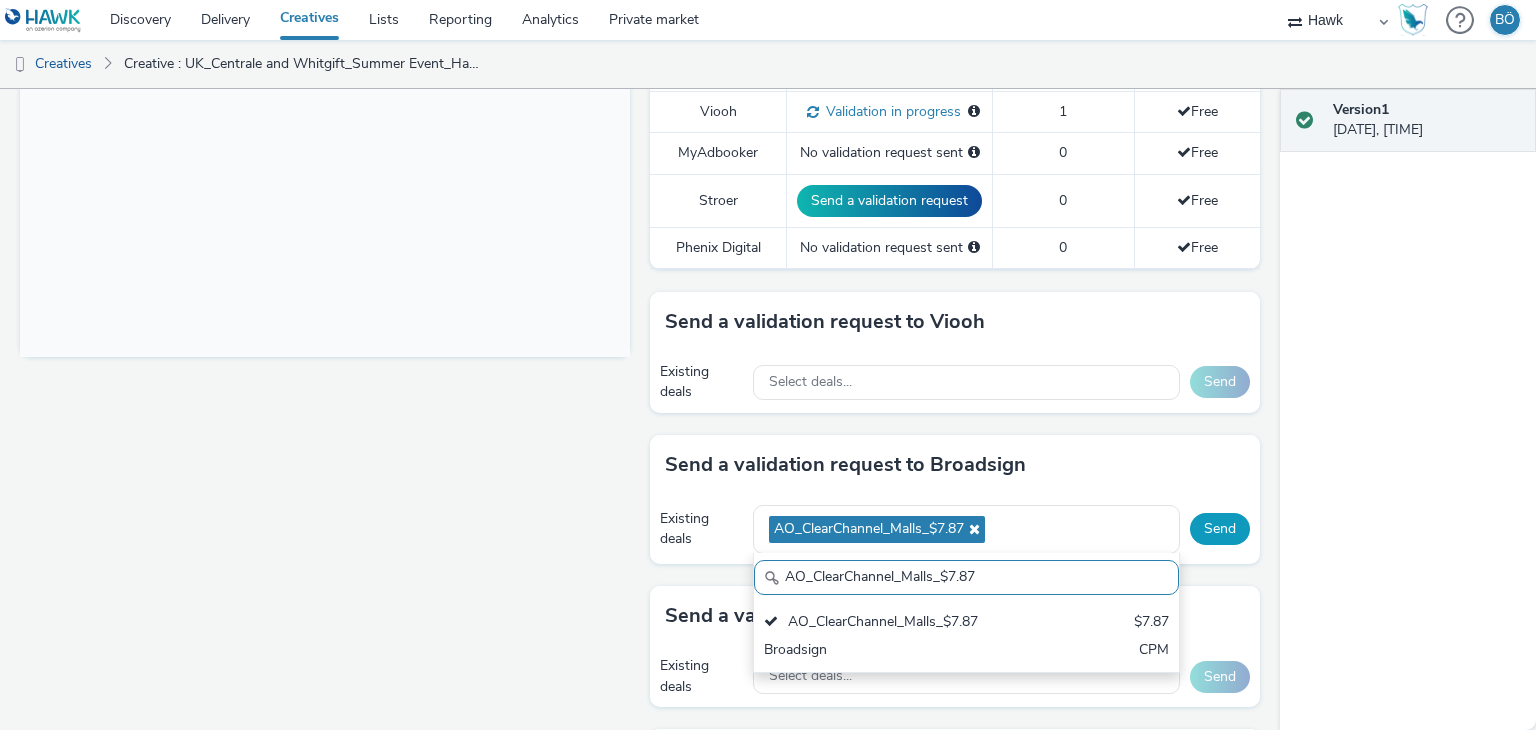 click on "Send" at bounding box center [1220, 529] 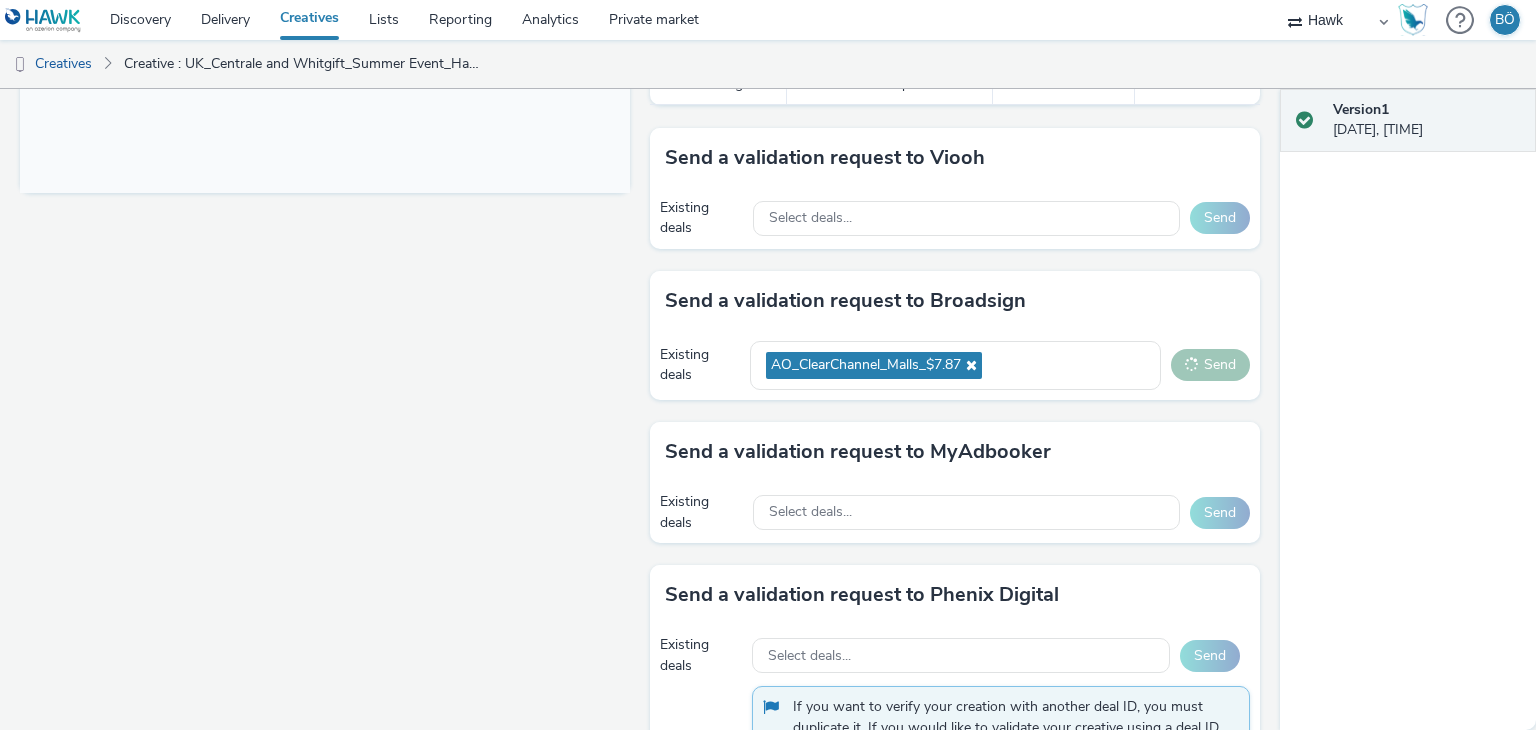 scroll, scrollTop: 900, scrollLeft: 0, axis: vertical 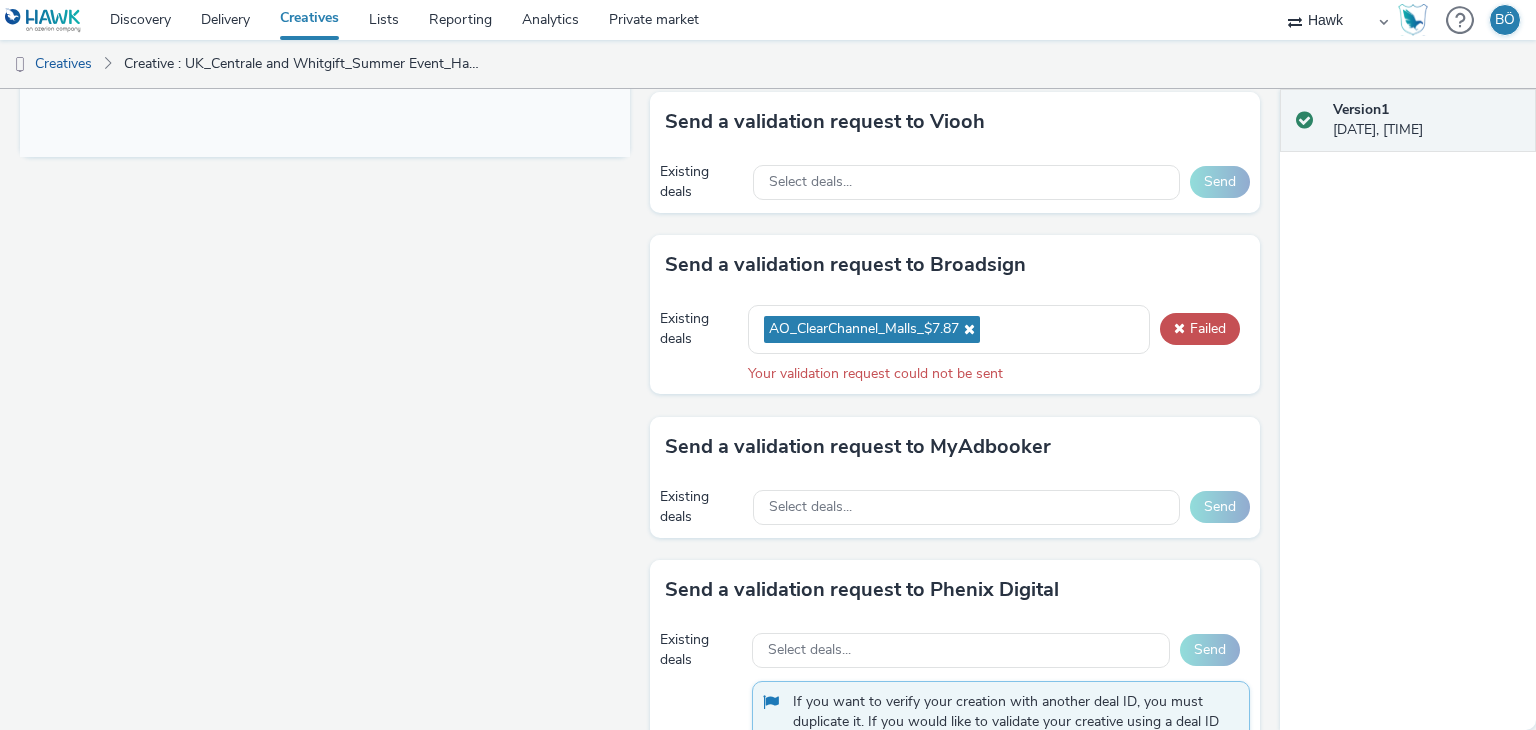 click on "Fullscreen" at bounding box center [330, 78] 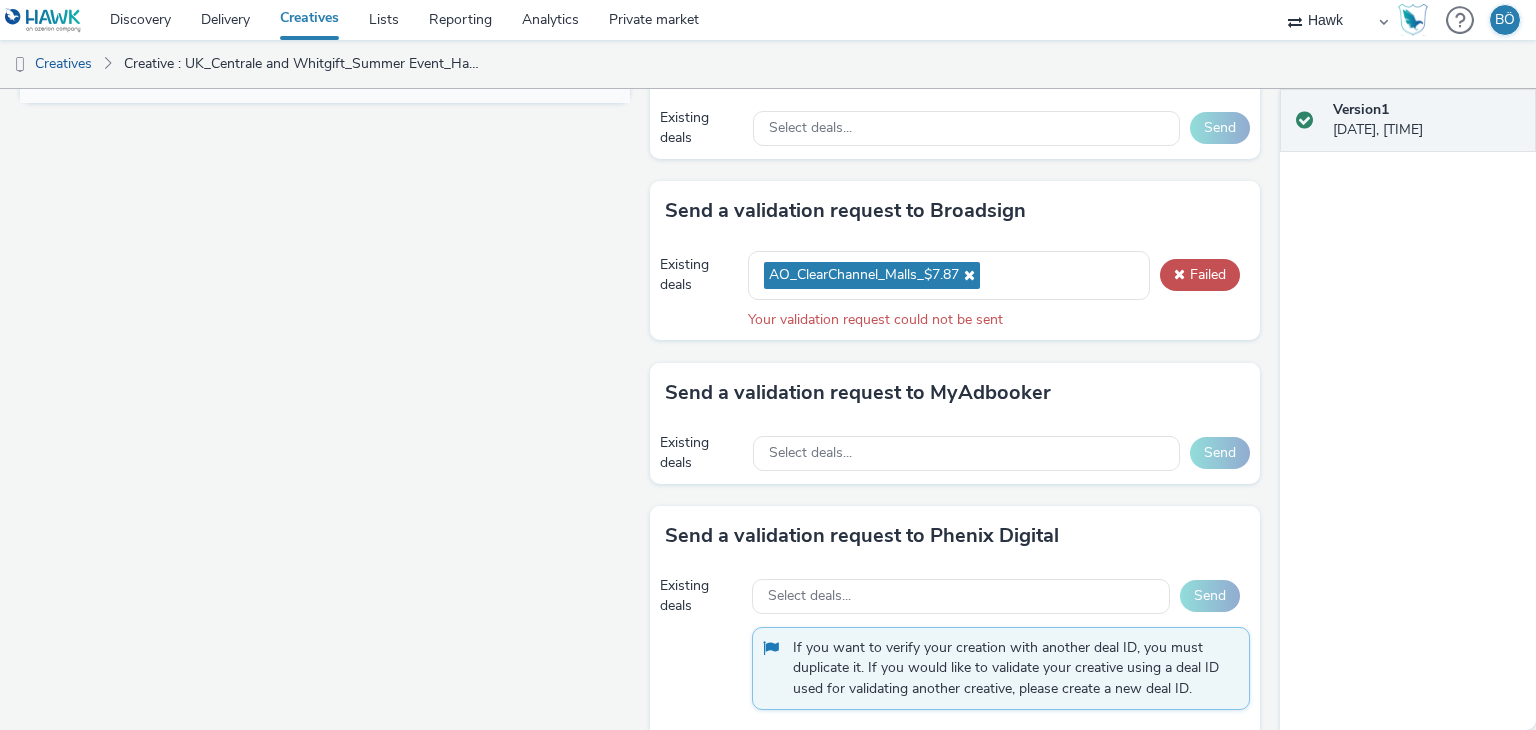 scroll, scrollTop: 984, scrollLeft: 0, axis: vertical 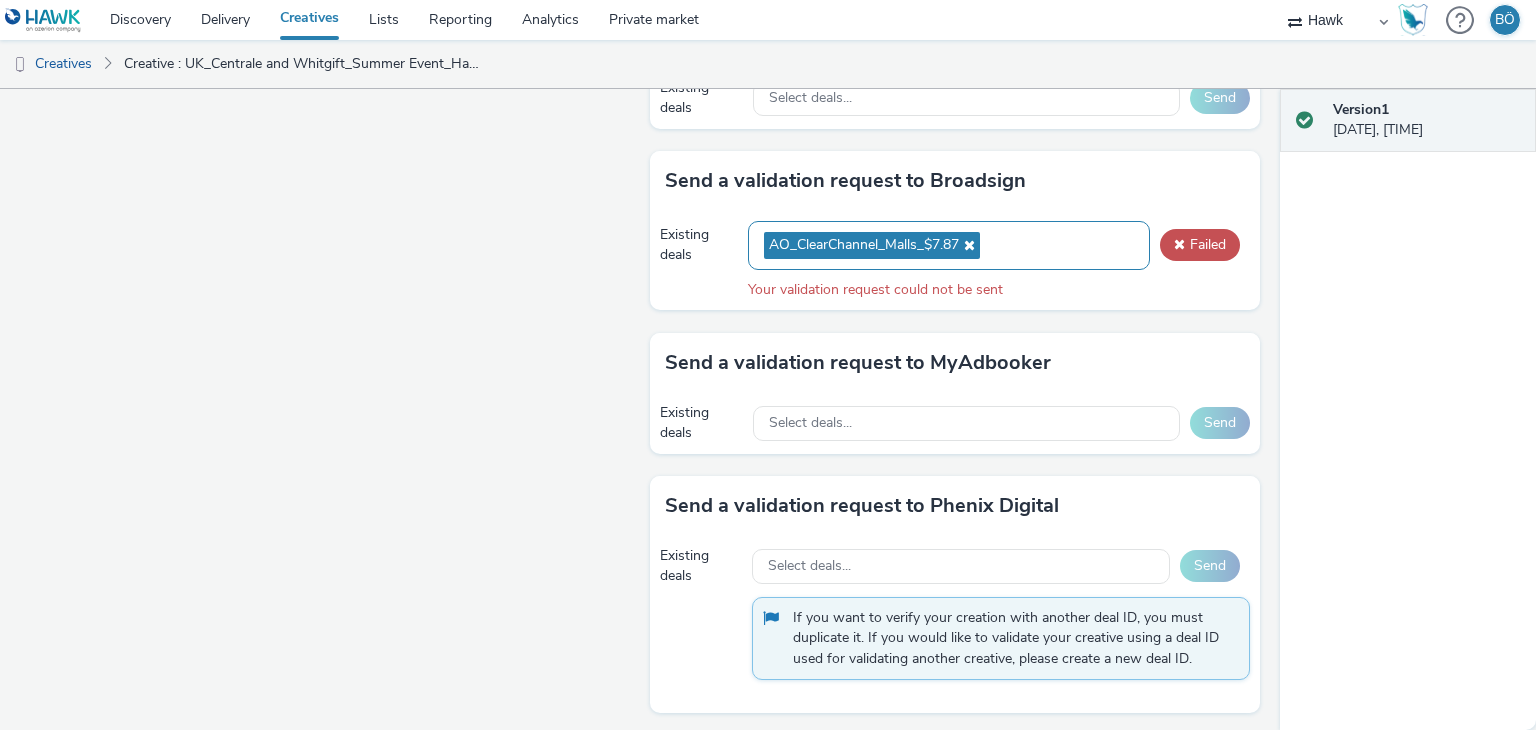click at bounding box center [967, 245] 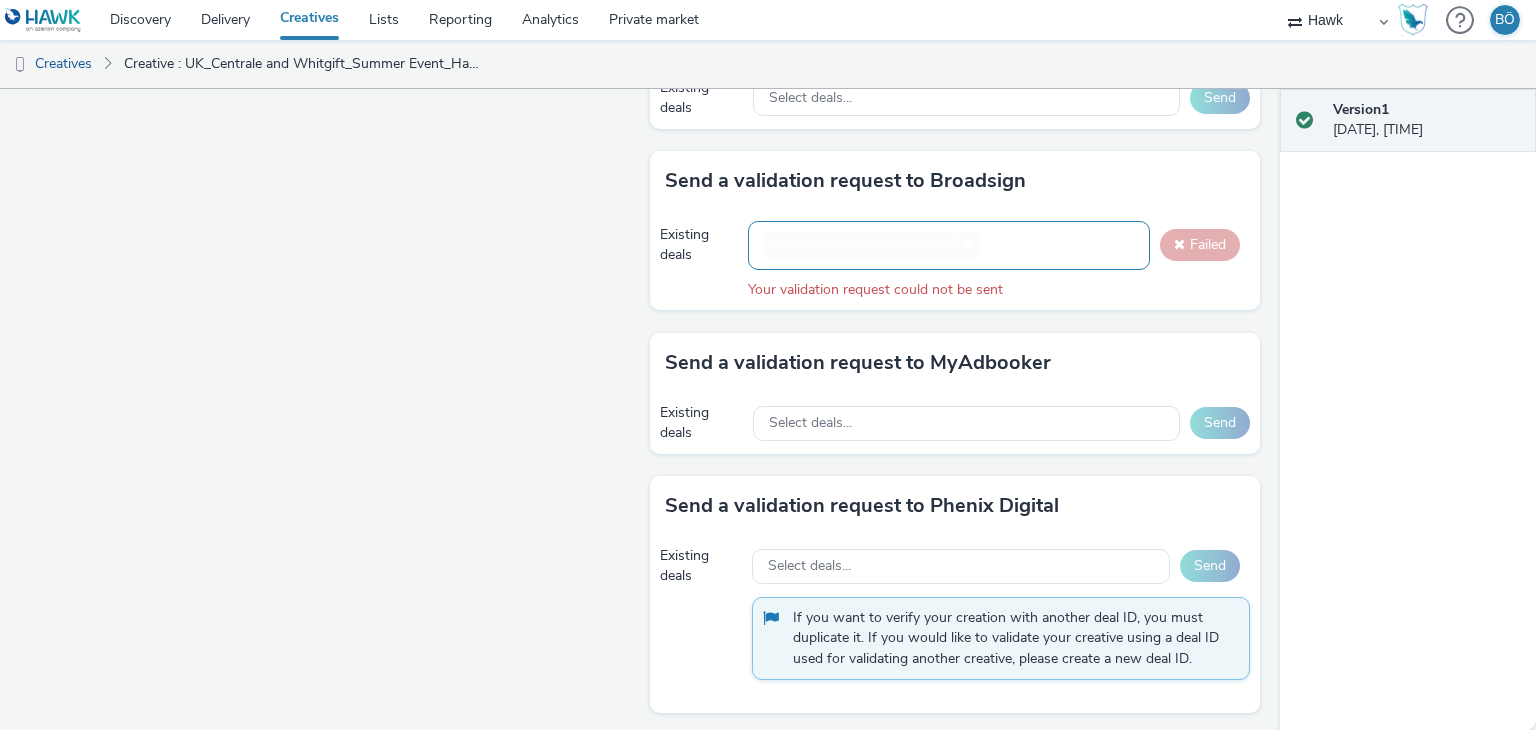 click on "AO_ClearChannel_Malls_$7.87" at bounding box center (864, 245) 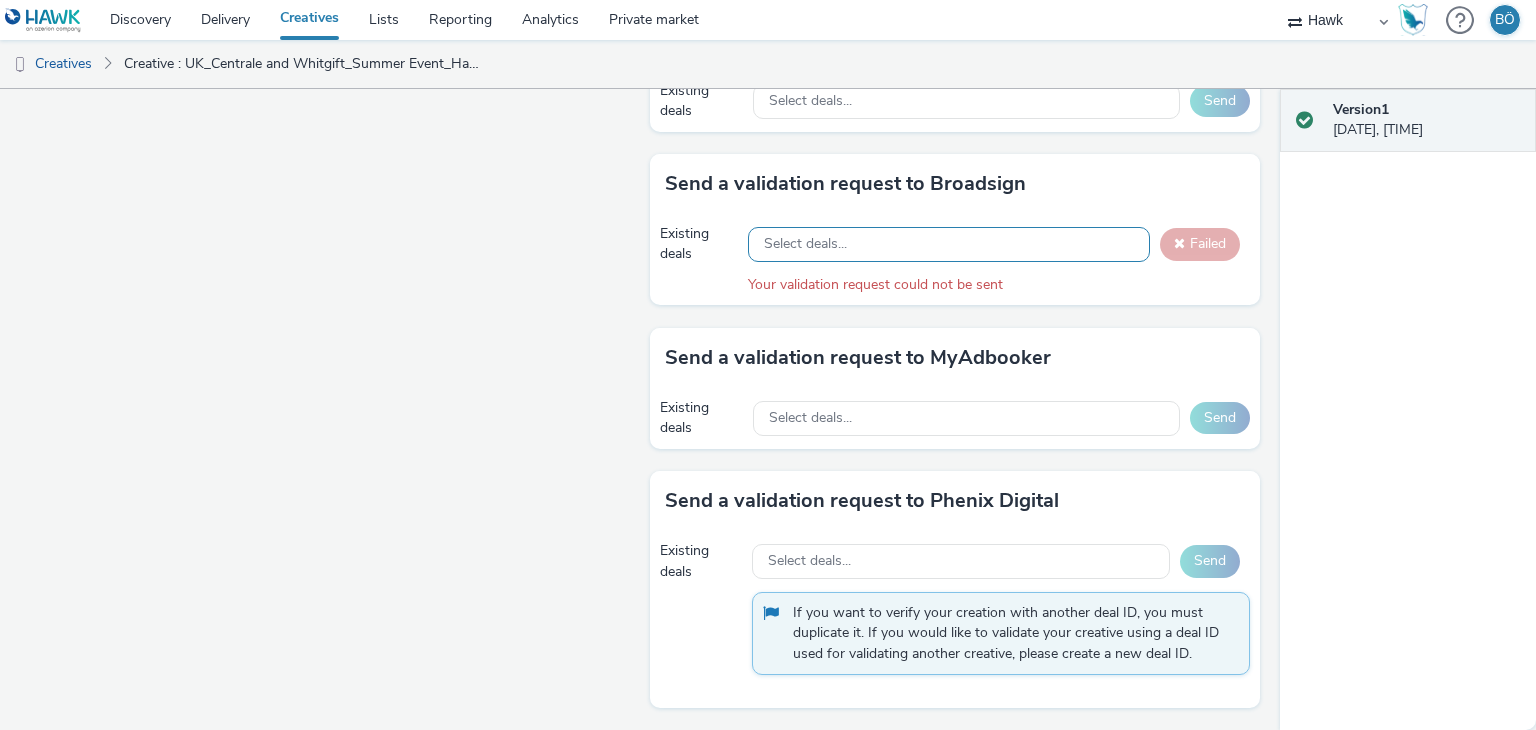 scroll, scrollTop: 977, scrollLeft: 0, axis: vertical 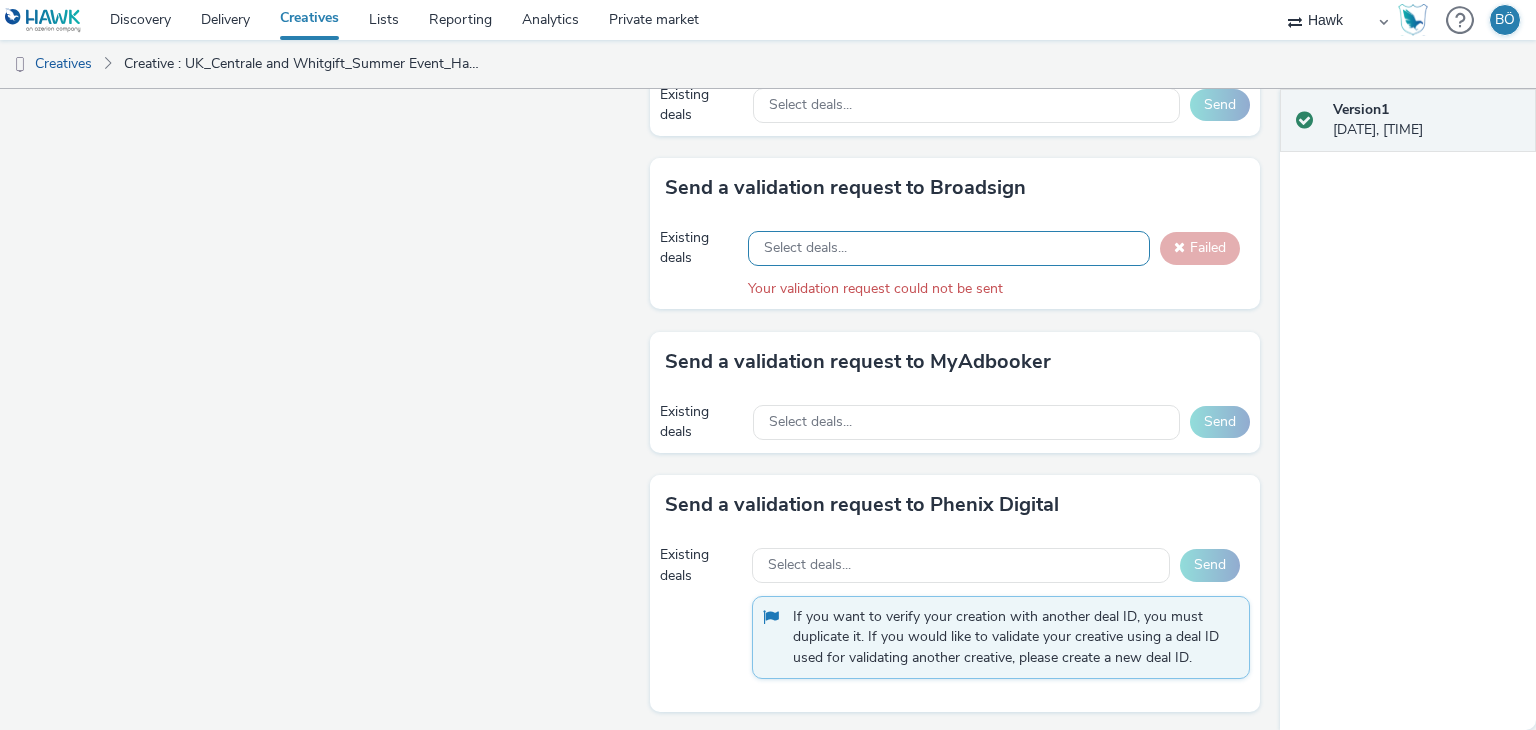 click on "Select deals..." at bounding box center [949, 248] 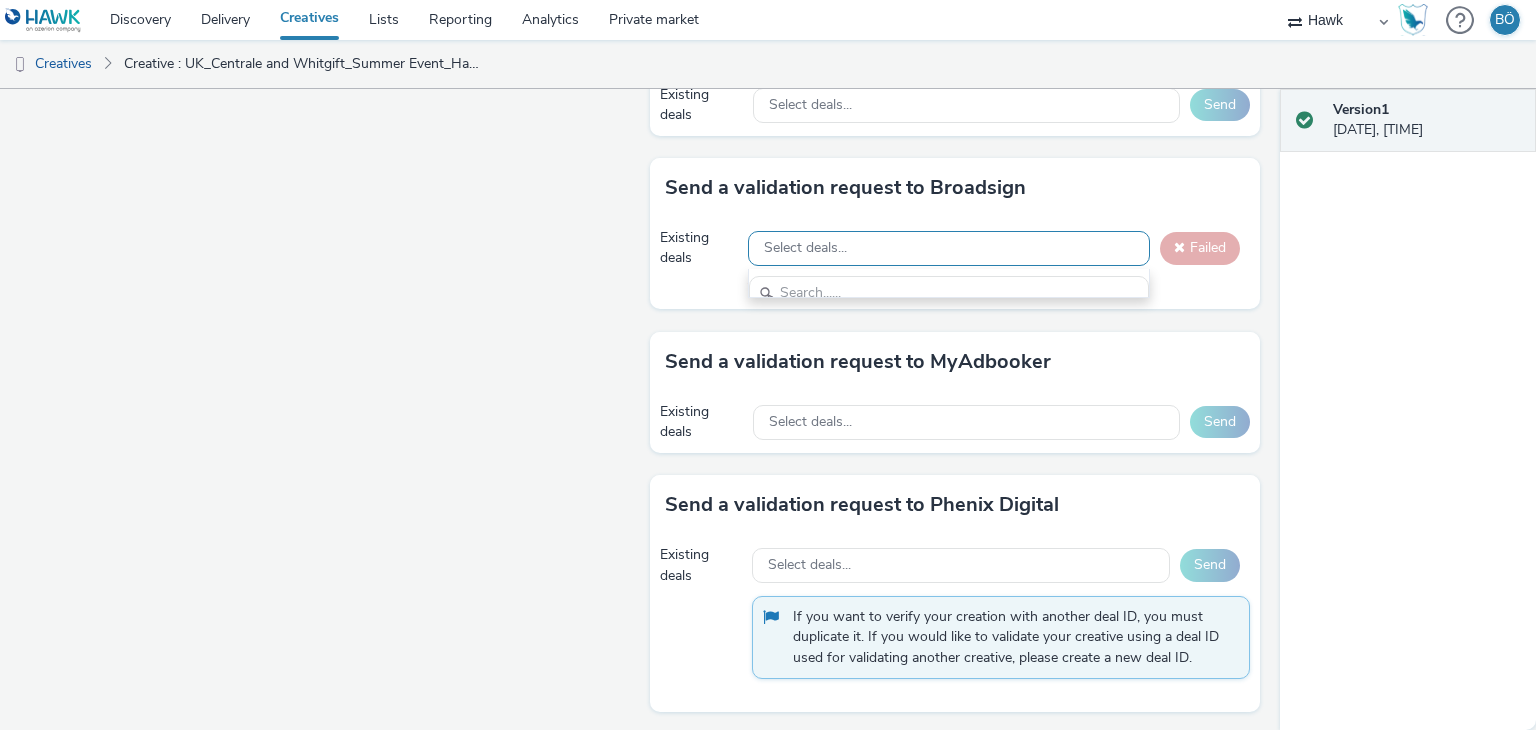 scroll, scrollTop: 0, scrollLeft: 0, axis: both 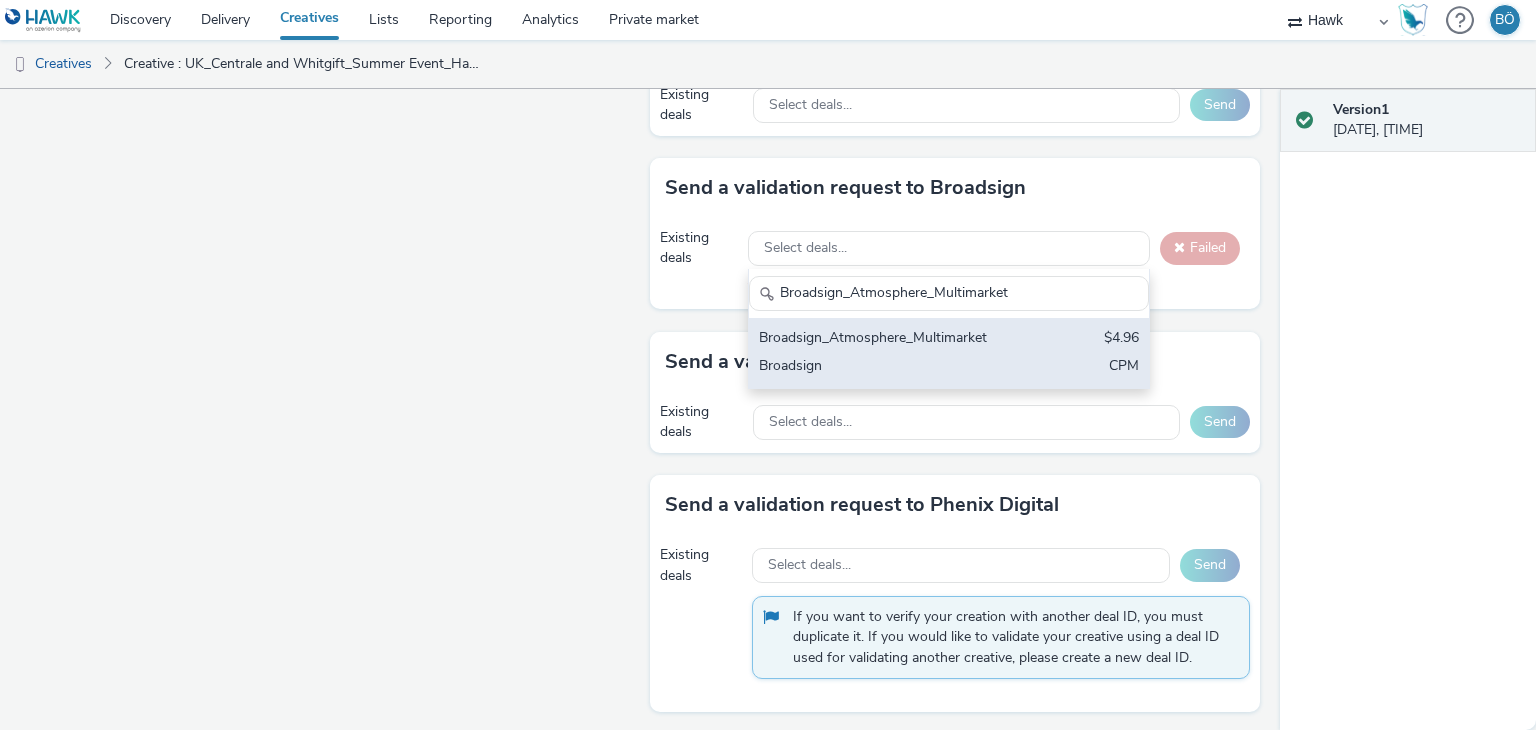 type on "Broadsign_Atmosphere_Multimarket" 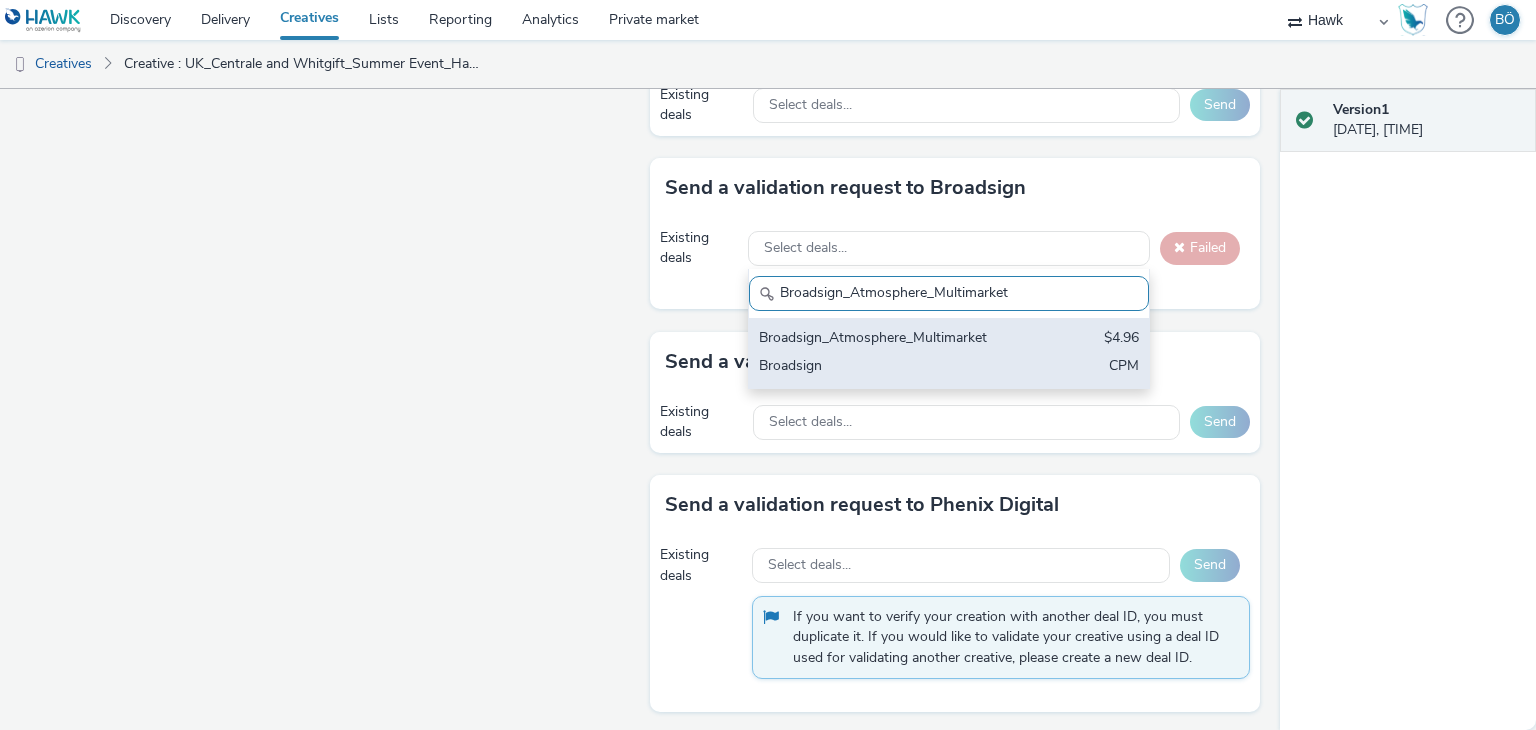 click on "Broadsign_Atmosphere_Multimarket $4.96 Broadsign CPM" at bounding box center [949, 353] 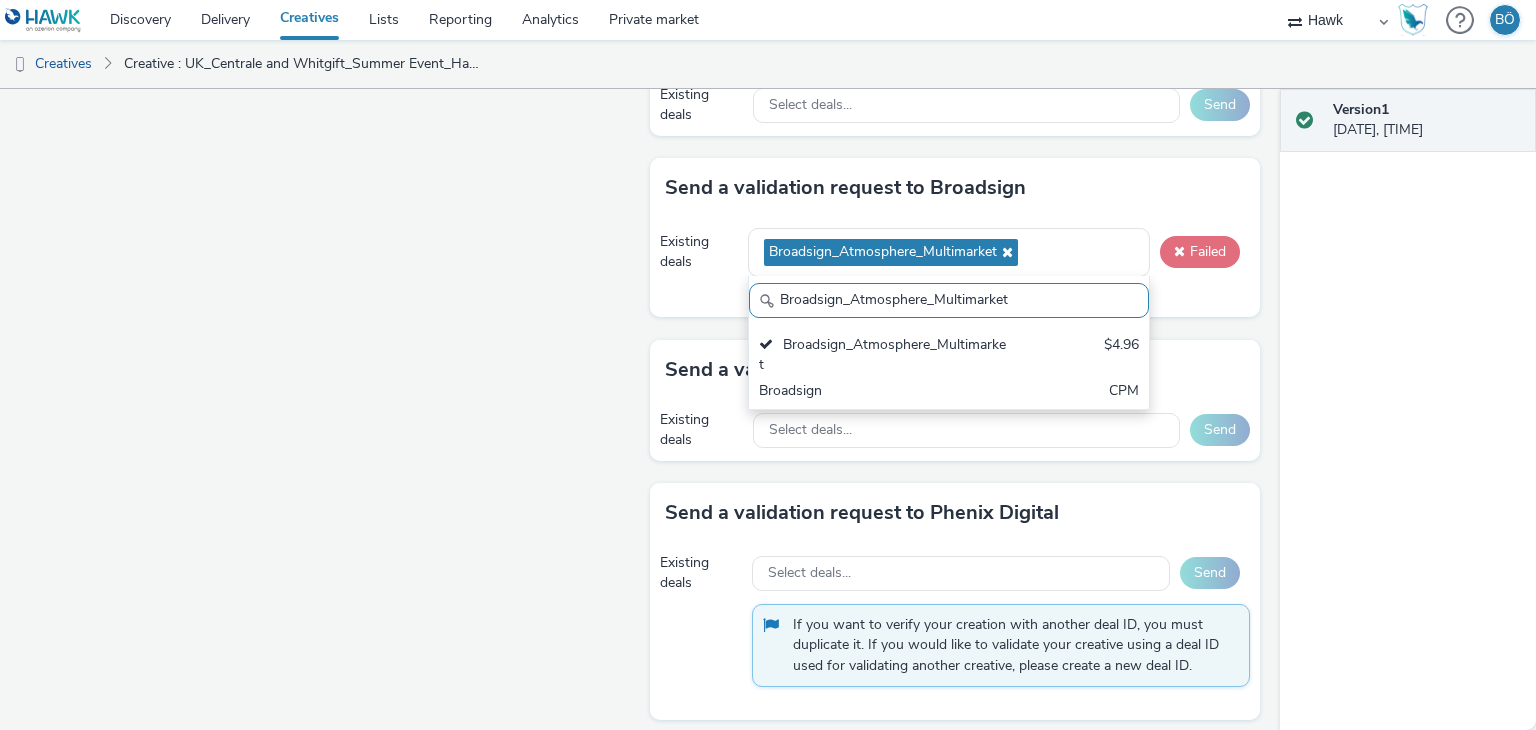 click on "Failed" at bounding box center (1200, 252) 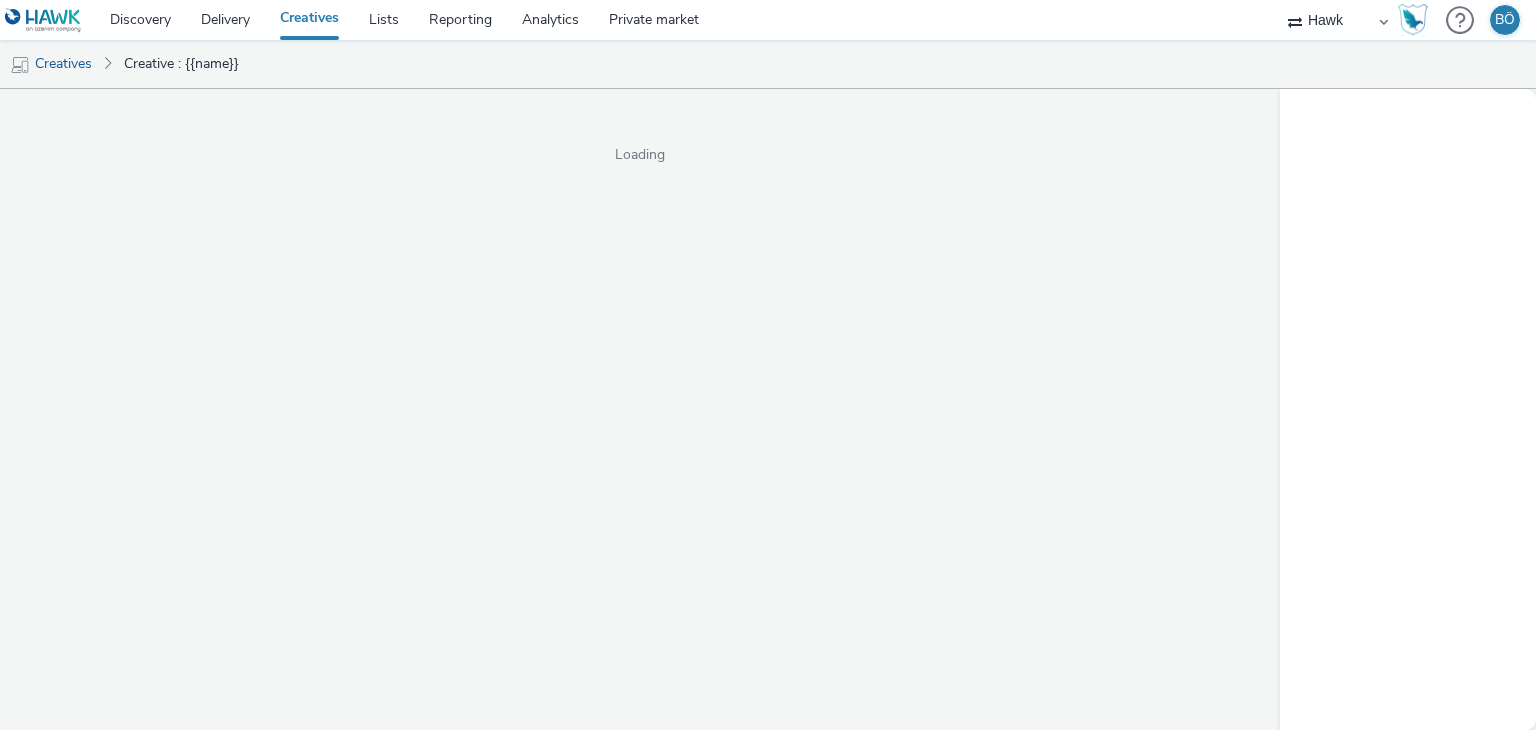 select on "11a7df10-284f-415c-b52a-427acf4c31ae" 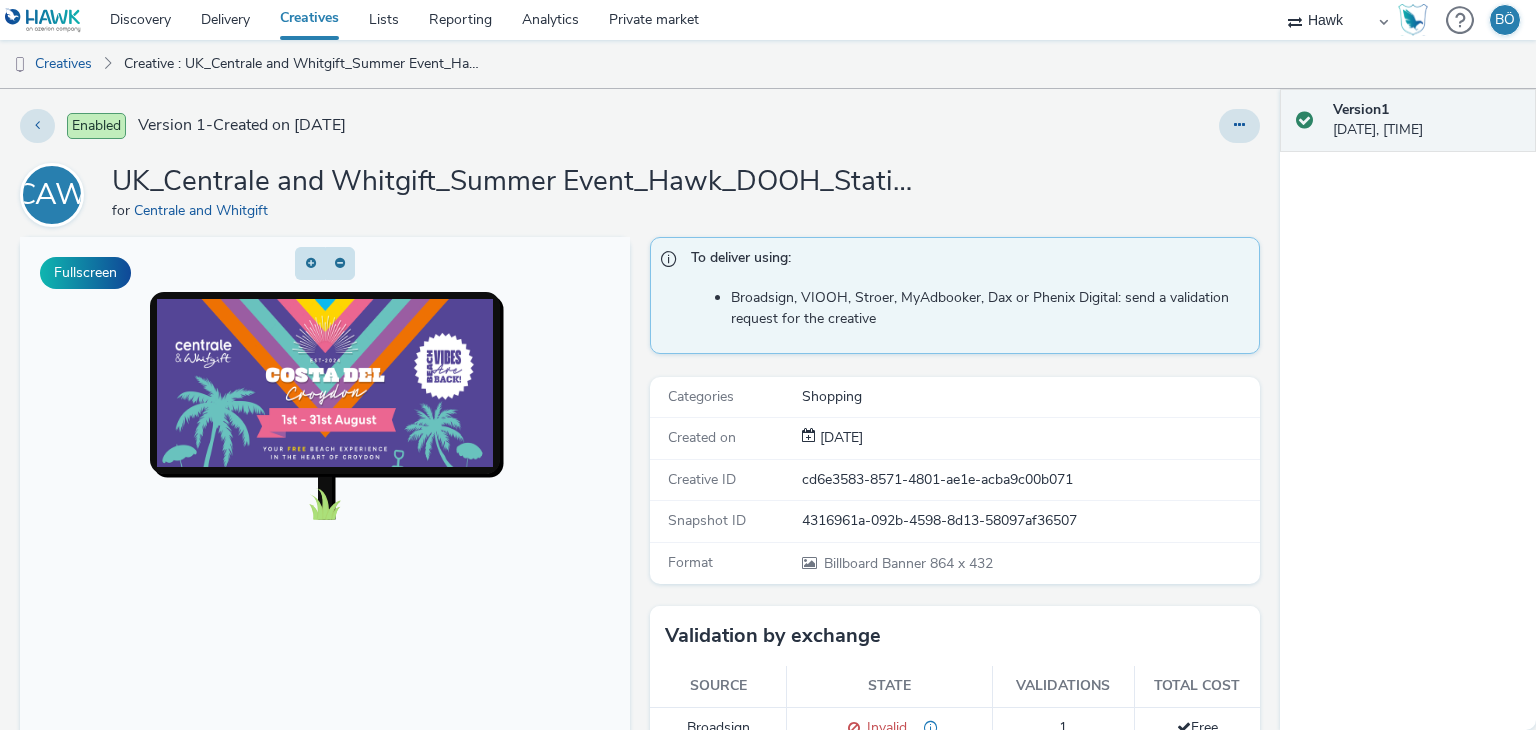 scroll, scrollTop: 0, scrollLeft: 0, axis: both 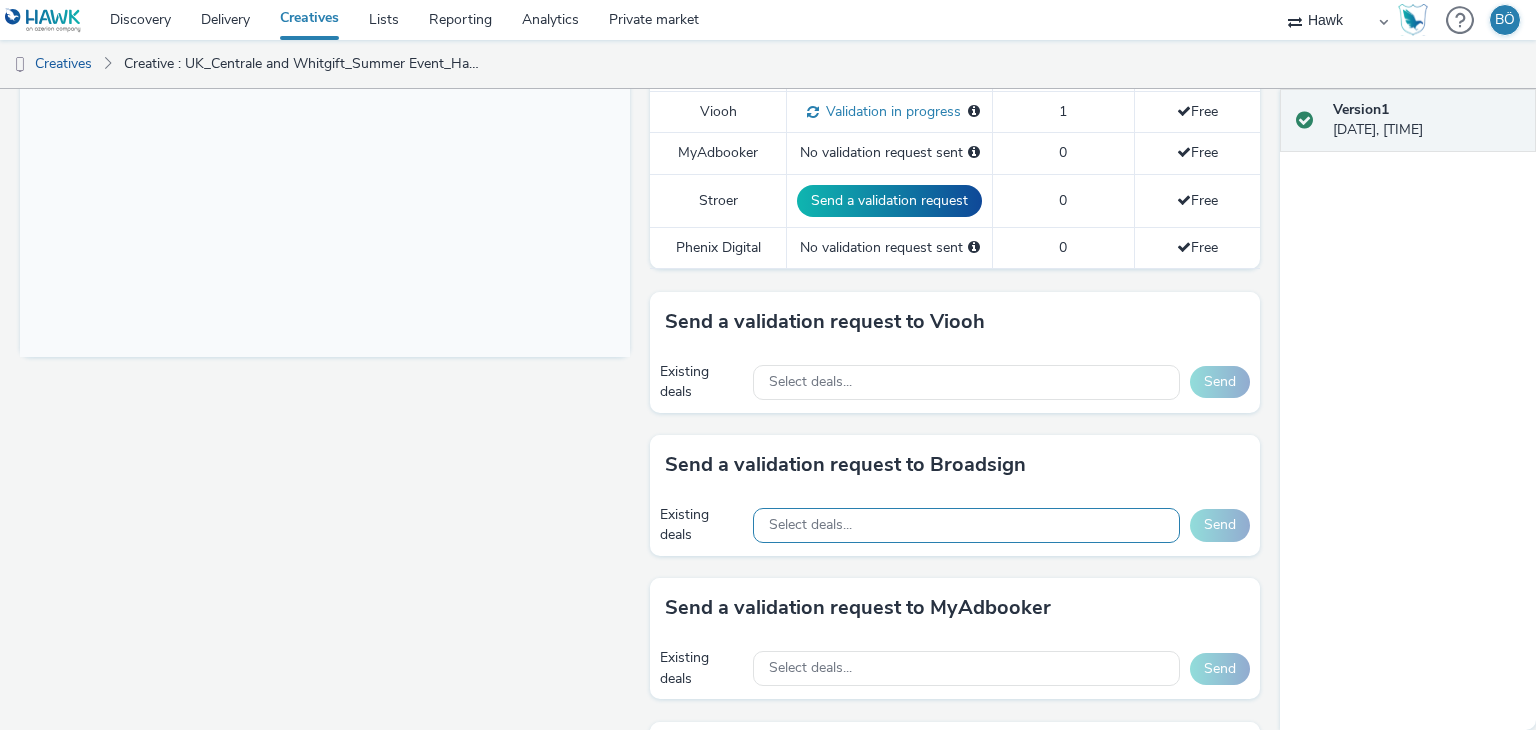 click on "Select deals..." at bounding box center (966, 525) 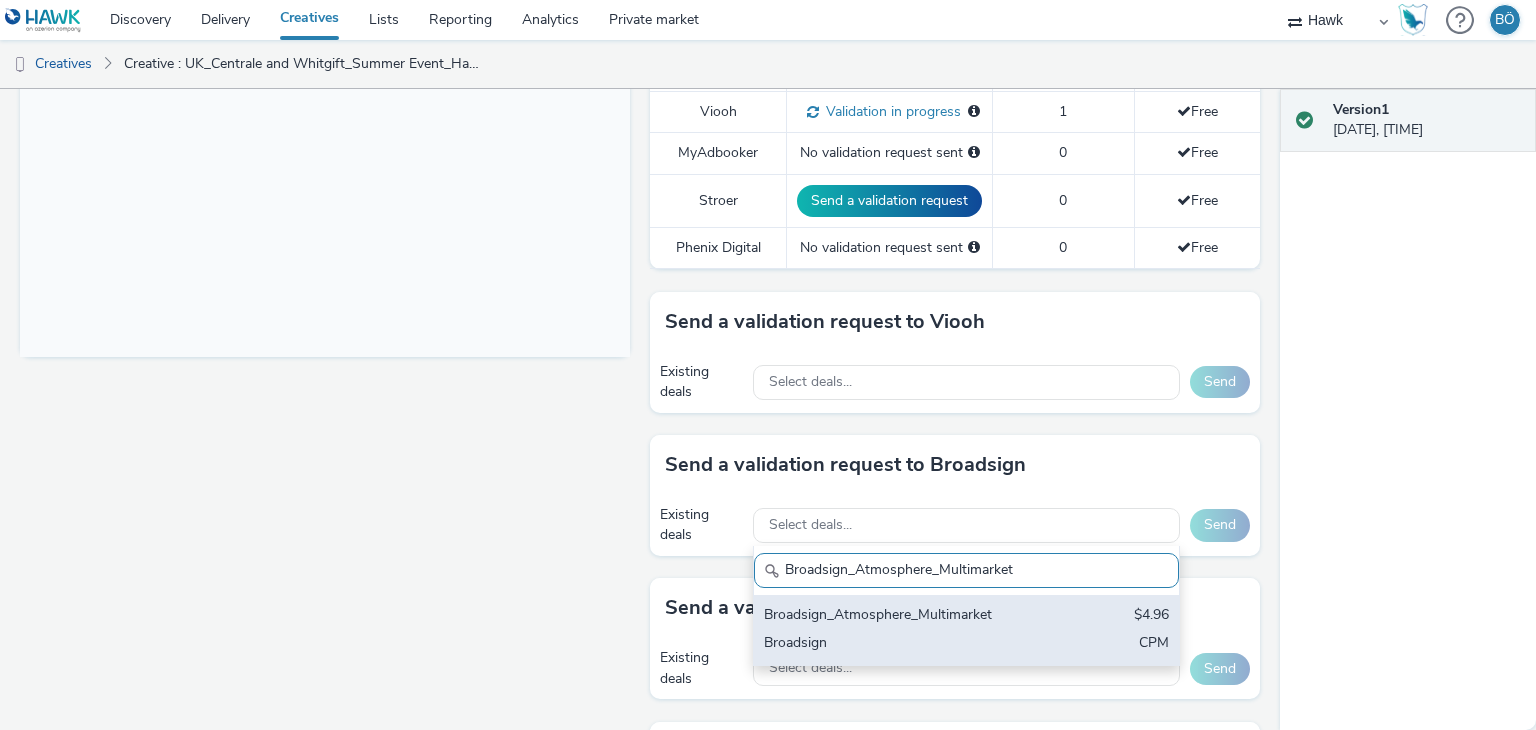 type on "Broadsign_Atmosphere_Multimarket" 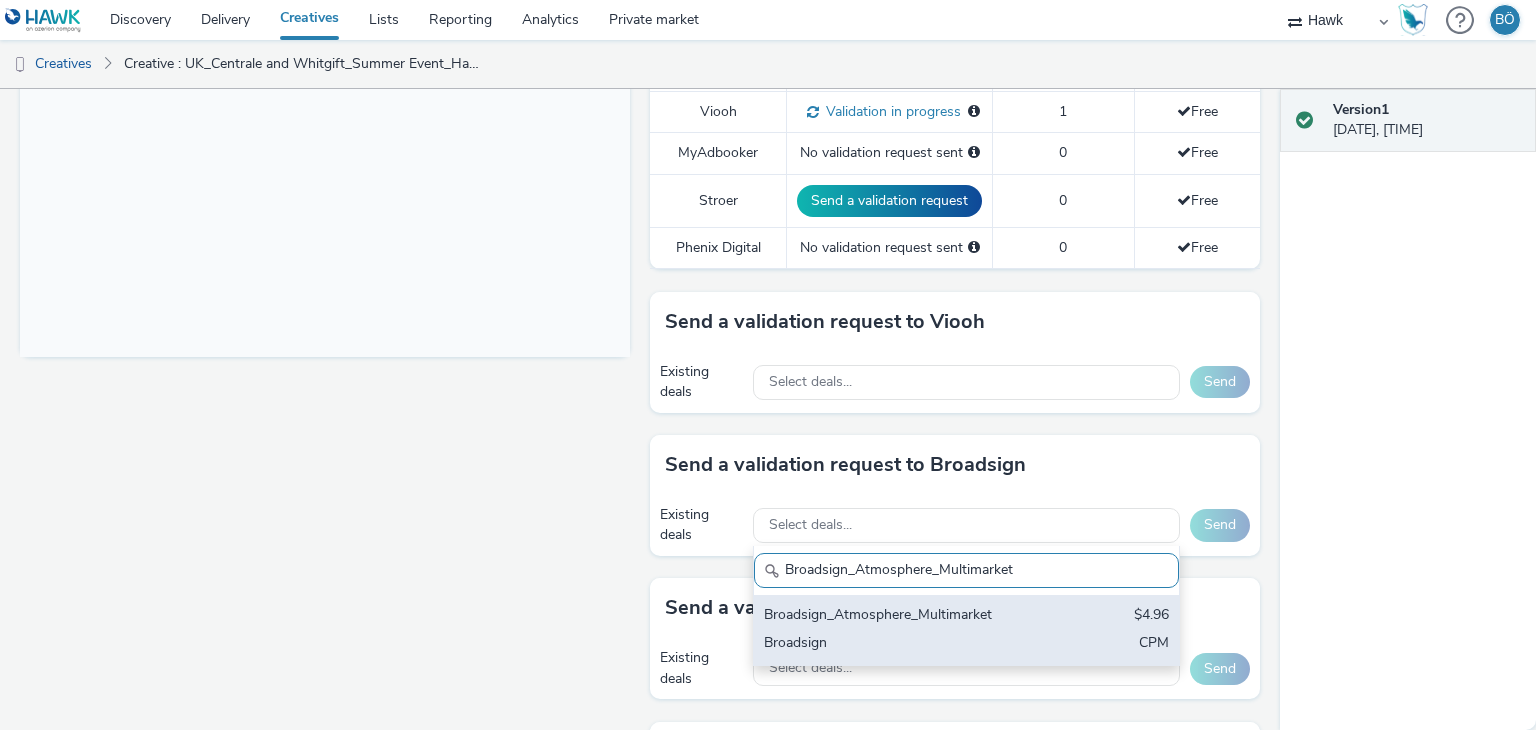click on "Broadsign" at bounding box center (897, 644) 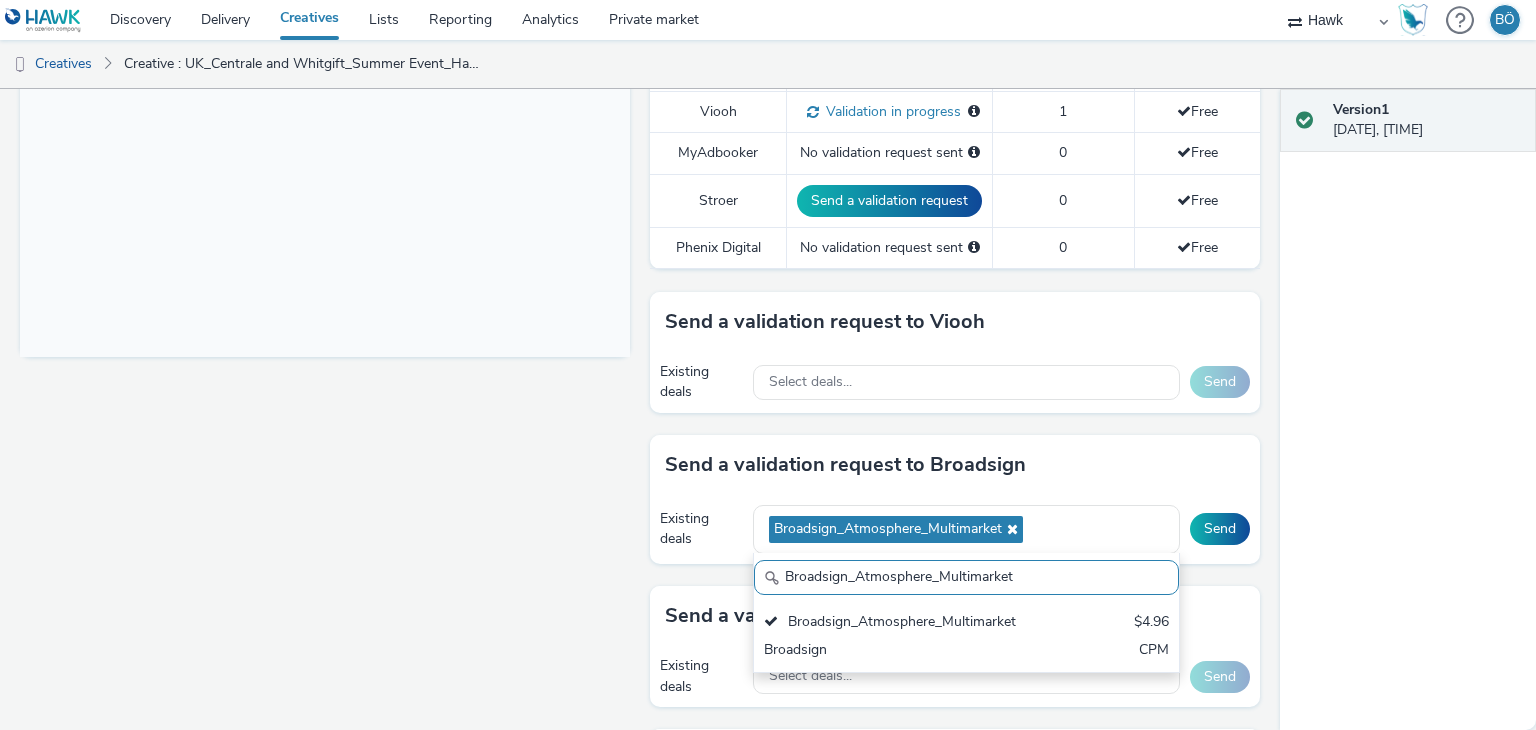 click on "Existing deals Broadsign_Atmosphere_Multimarket Broadsign_Atmosphere_Multimarket Broadsign_Atmosphere_Multimarket $4.96 Broadsign CPM Send" at bounding box center (955, 529) 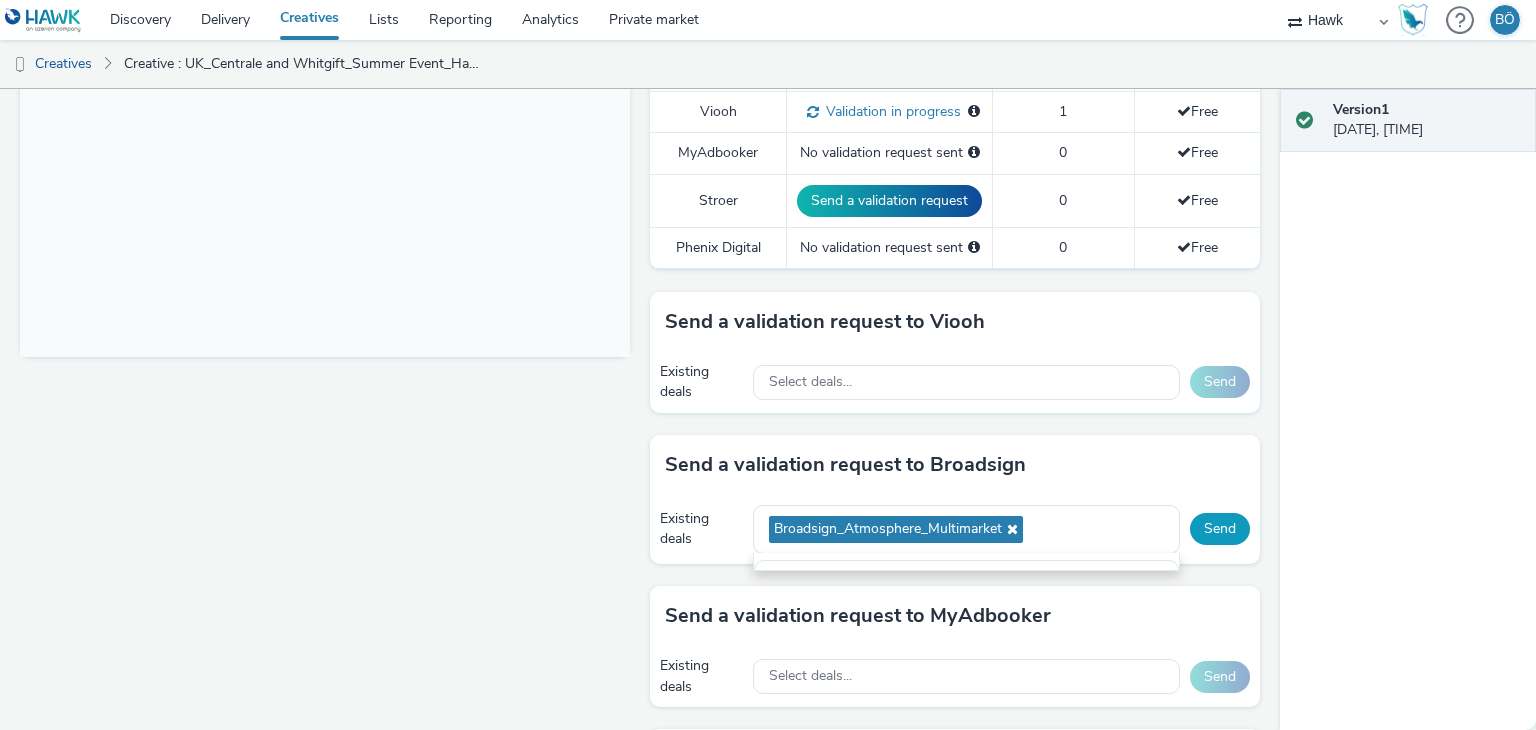 click on "Send" at bounding box center [1220, 529] 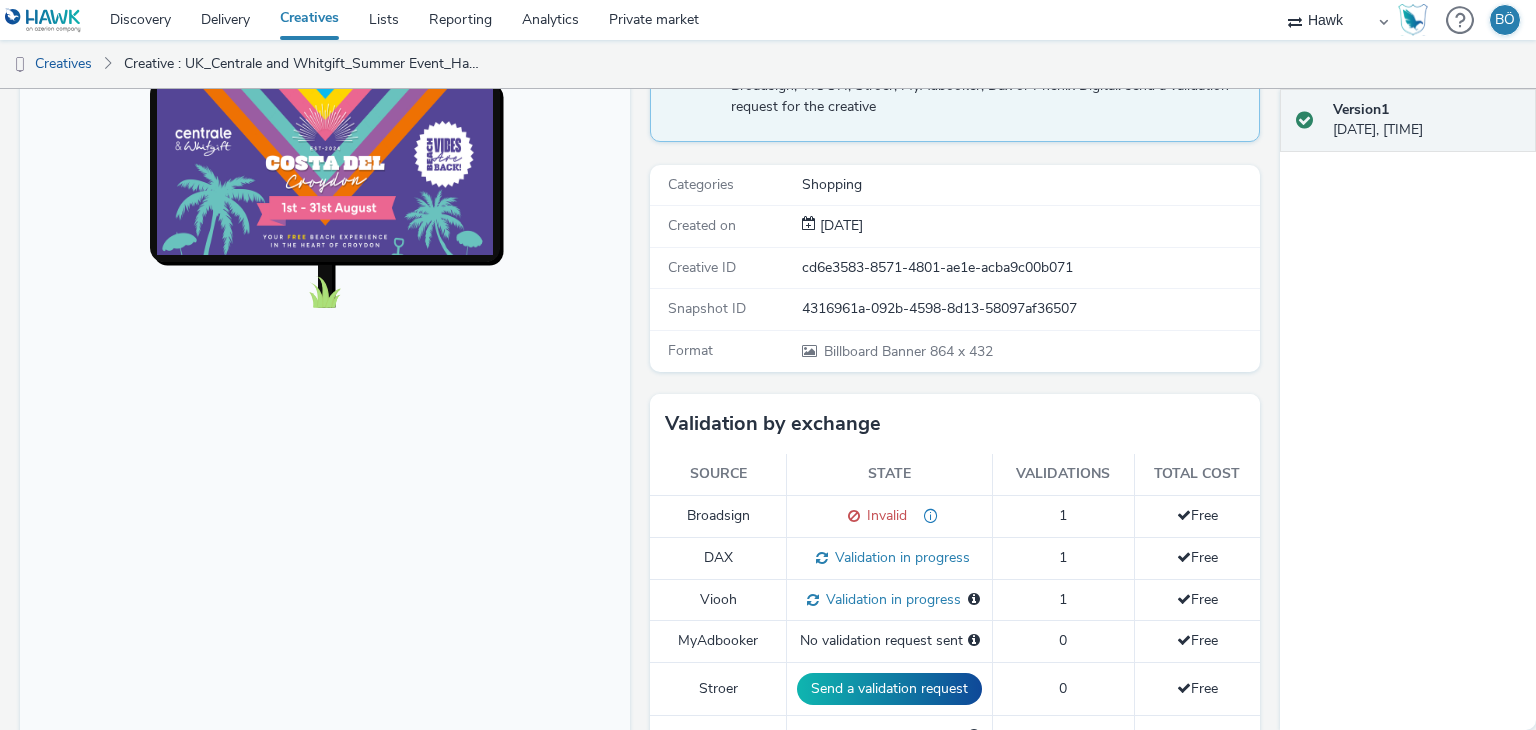 scroll, scrollTop: 200, scrollLeft: 0, axis: vertical 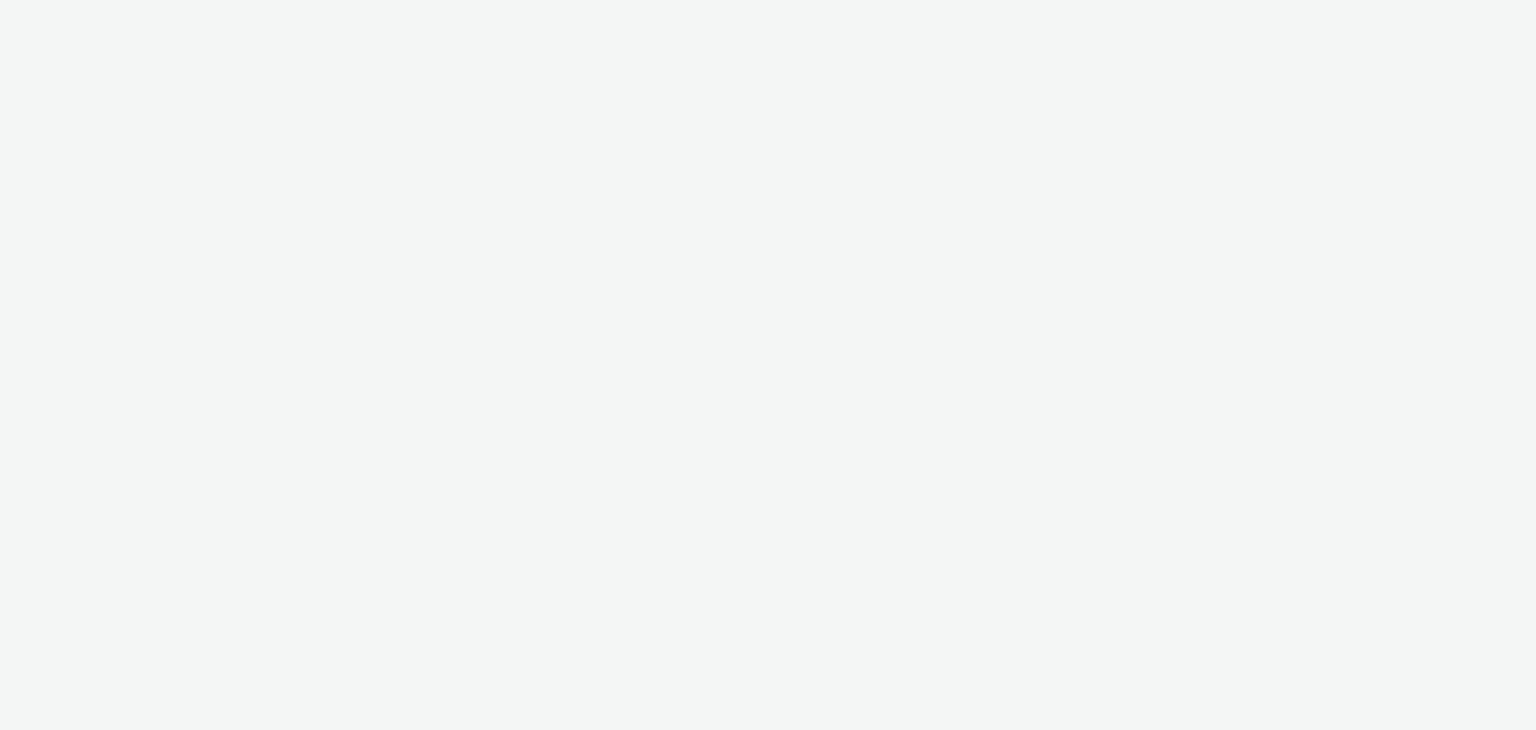 select on "11a7df10-284f-415c-b52a-427acf4c31ae" 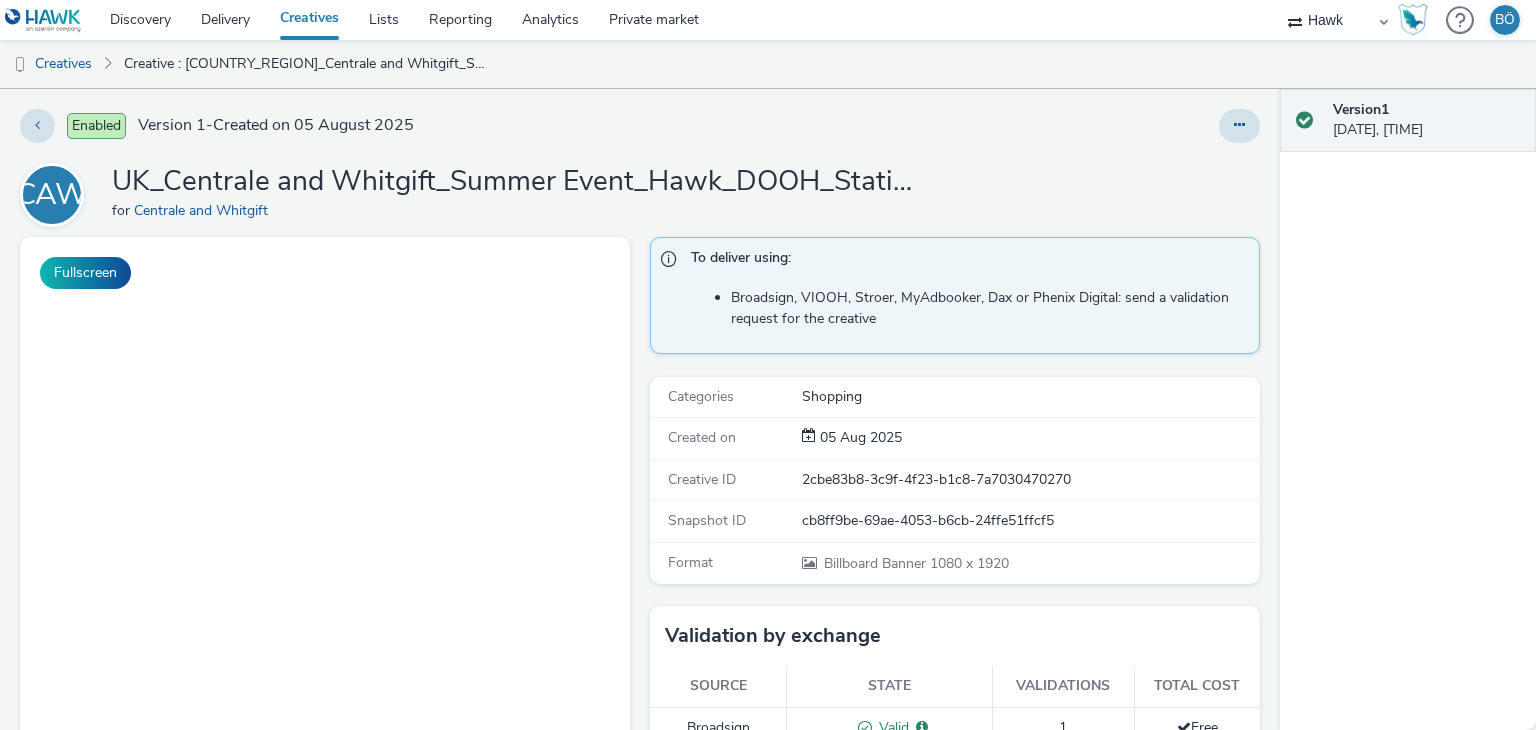 scroll, scrollTop: 0, scrollLeft: 0, axis: both 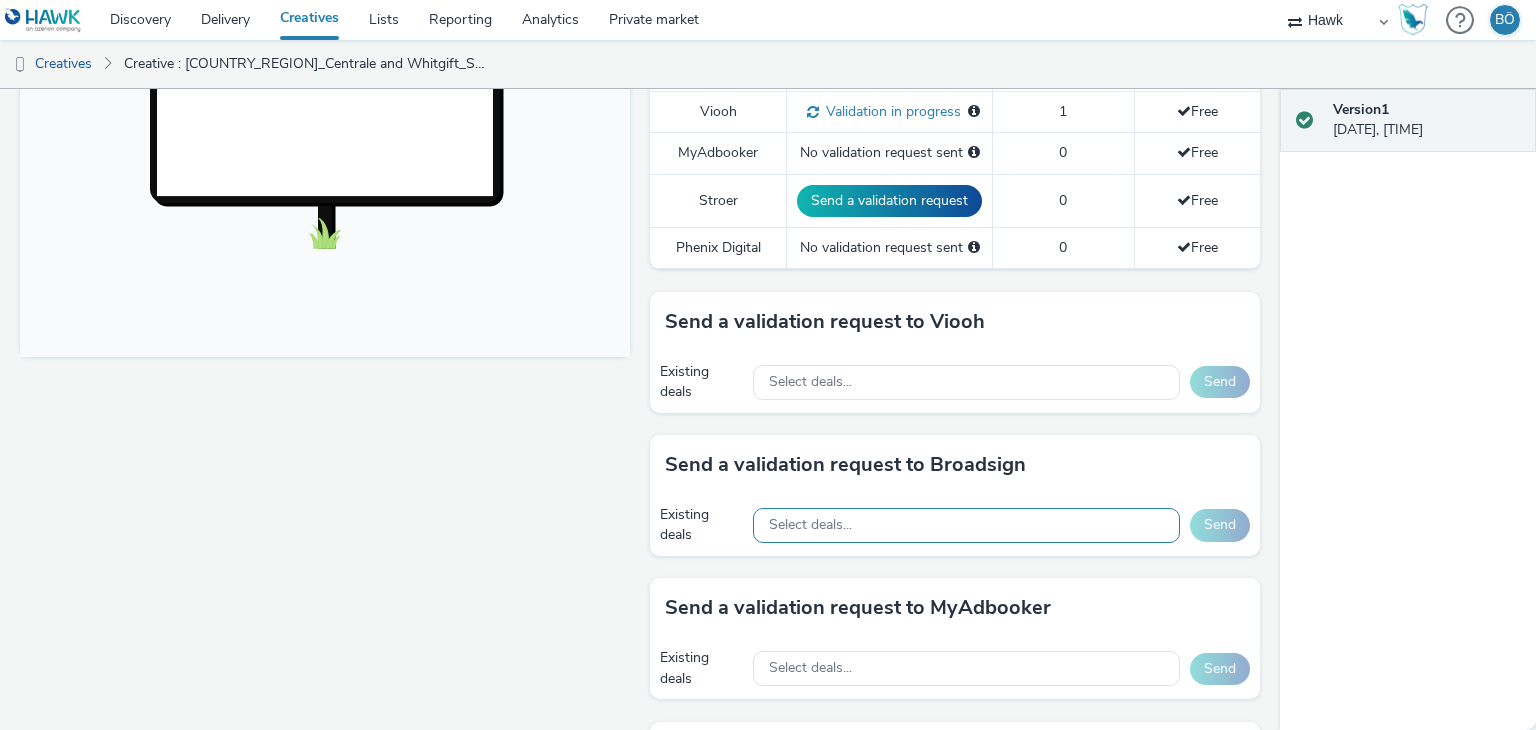 click on "Select deals..." at bounding box center [966, 525] 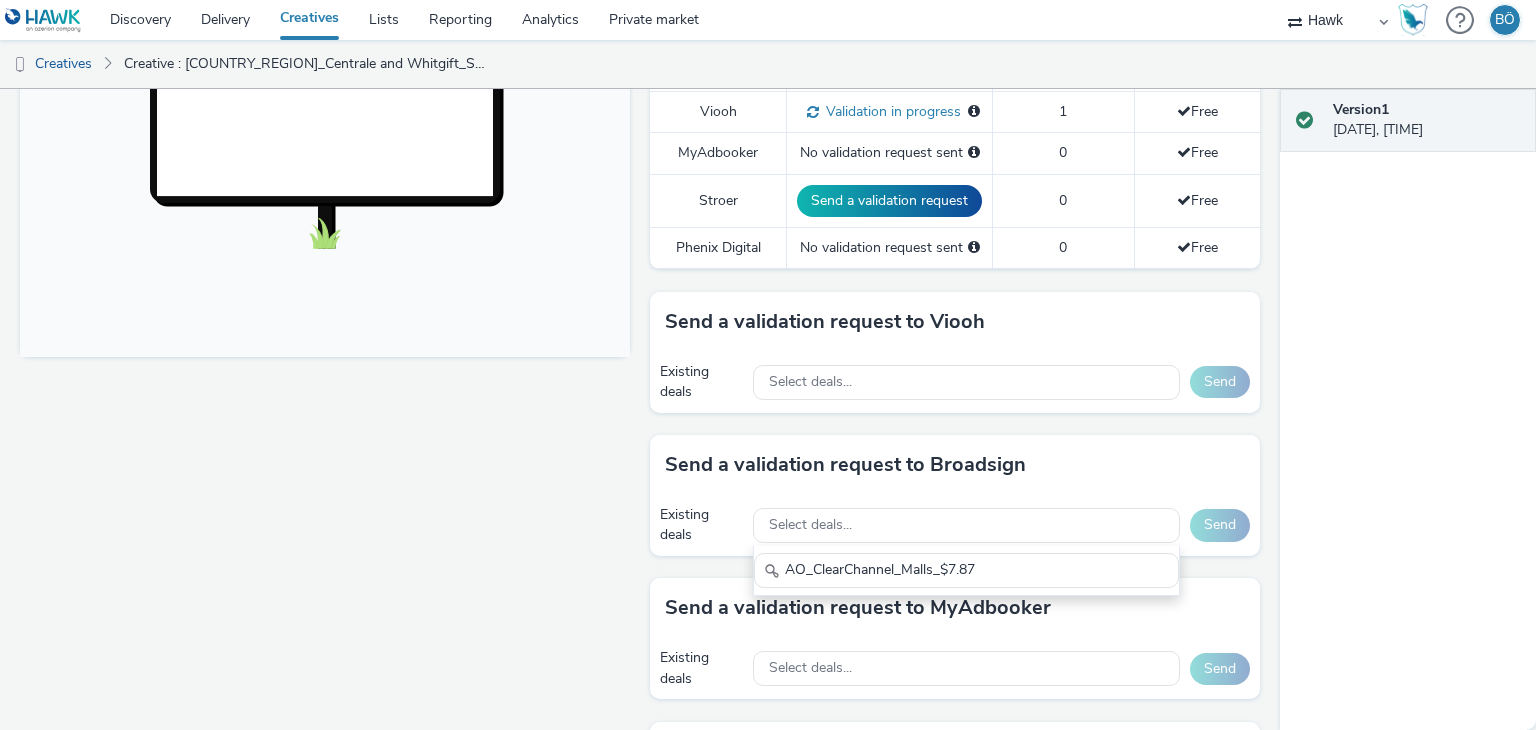 type on "AO_ClearChannel_Malls_$7.87" 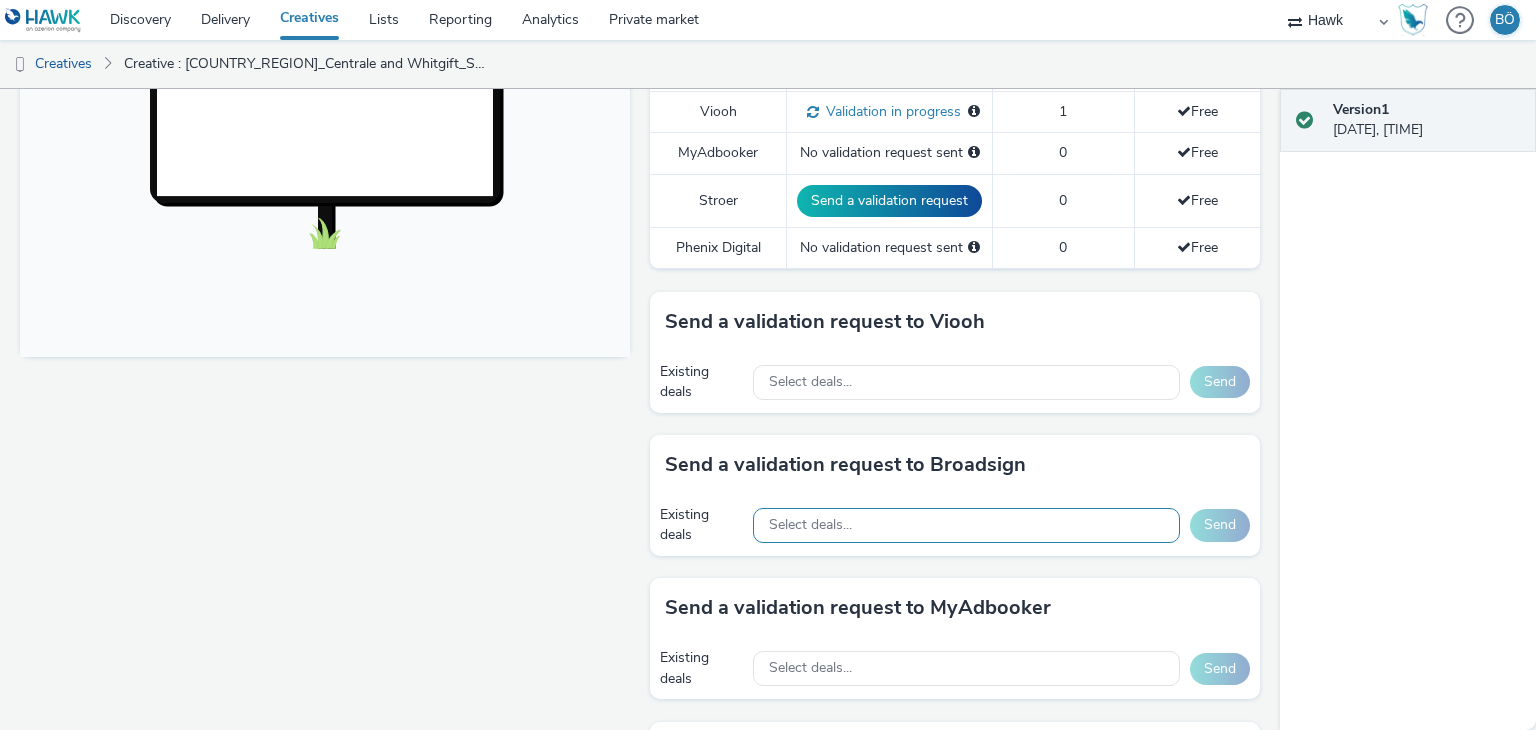 click on "Select deals..." at bounding box center [966, 525] 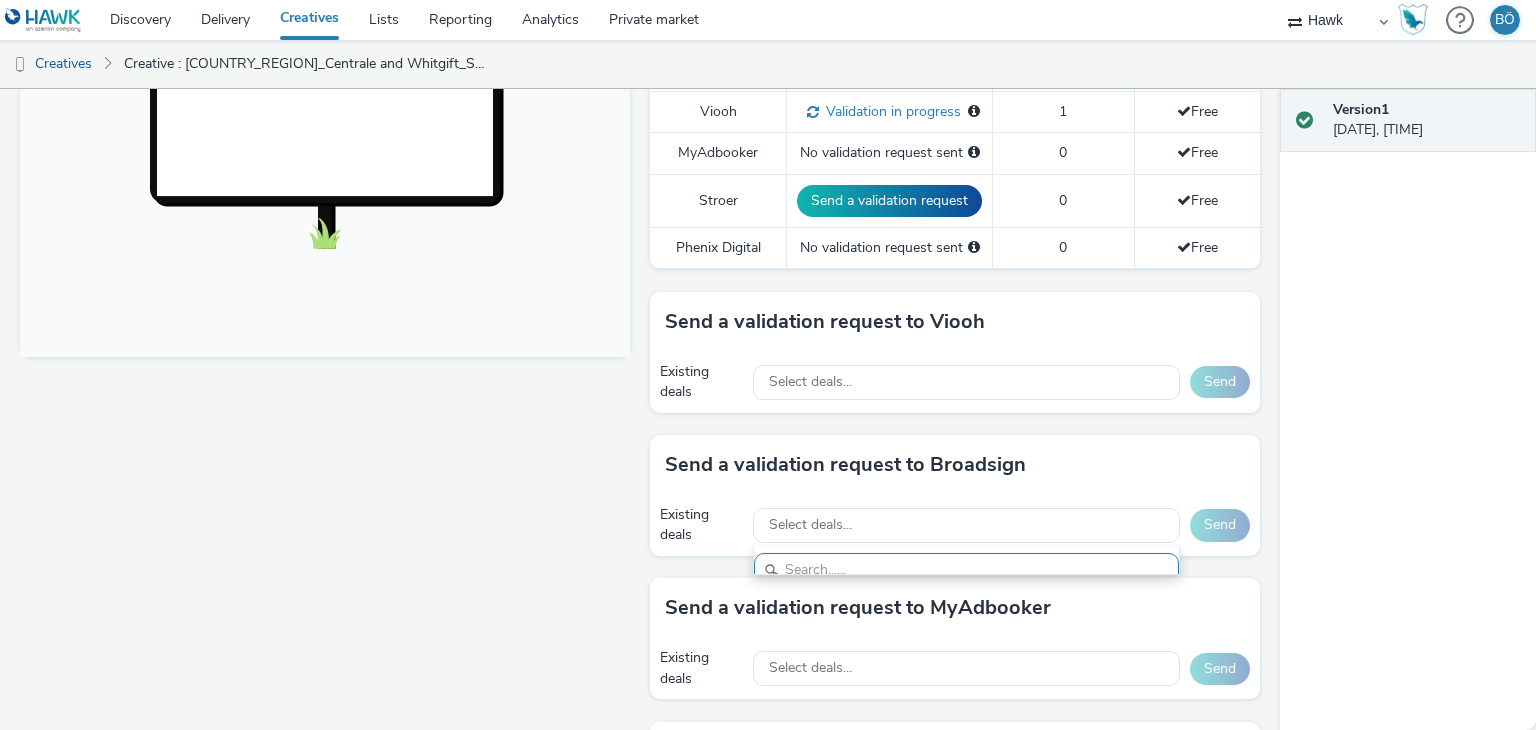 scroll, scrollTop: 0, scrollLeft: 0, axis: both 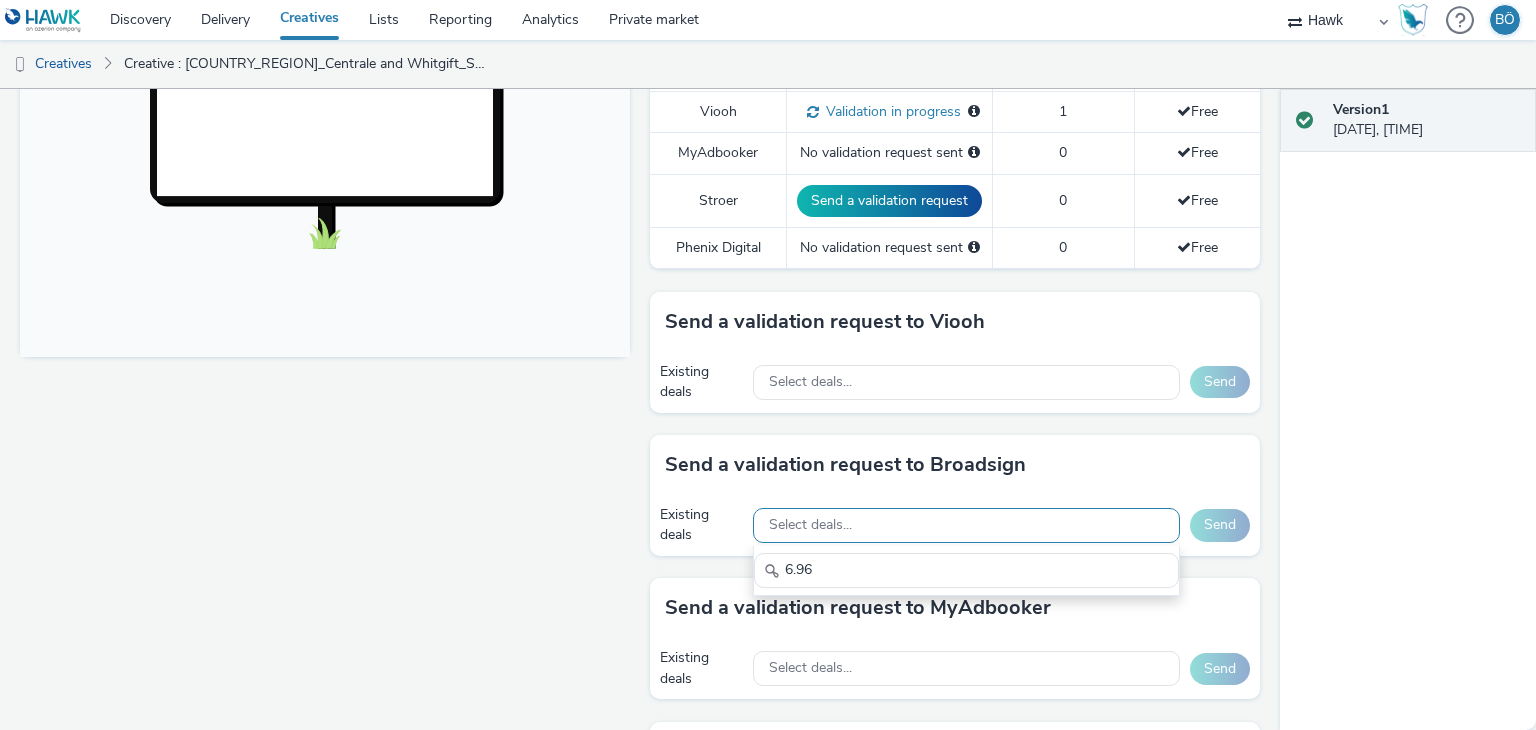 type on "6.96" 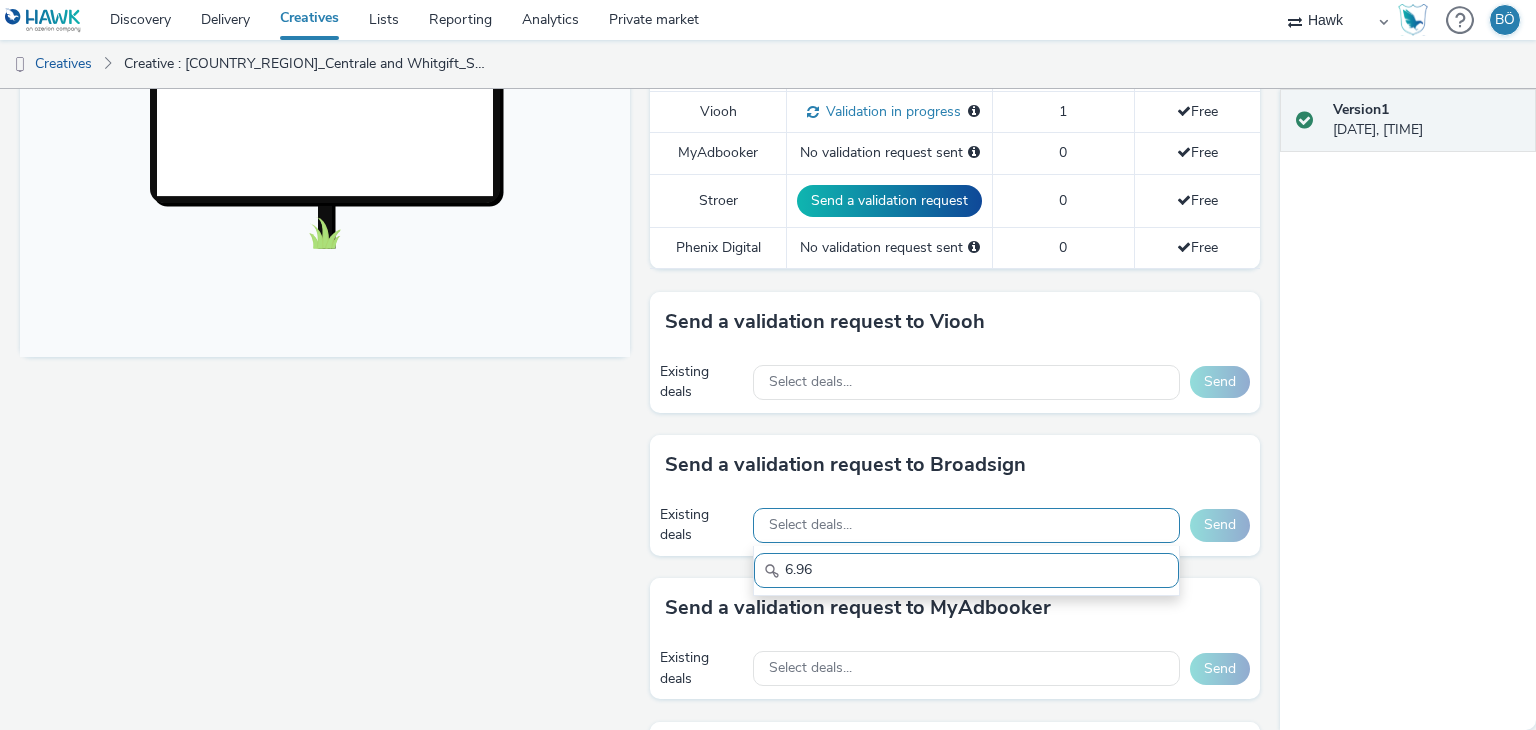 click on "Select deals..." at bounding box center (966, 525) 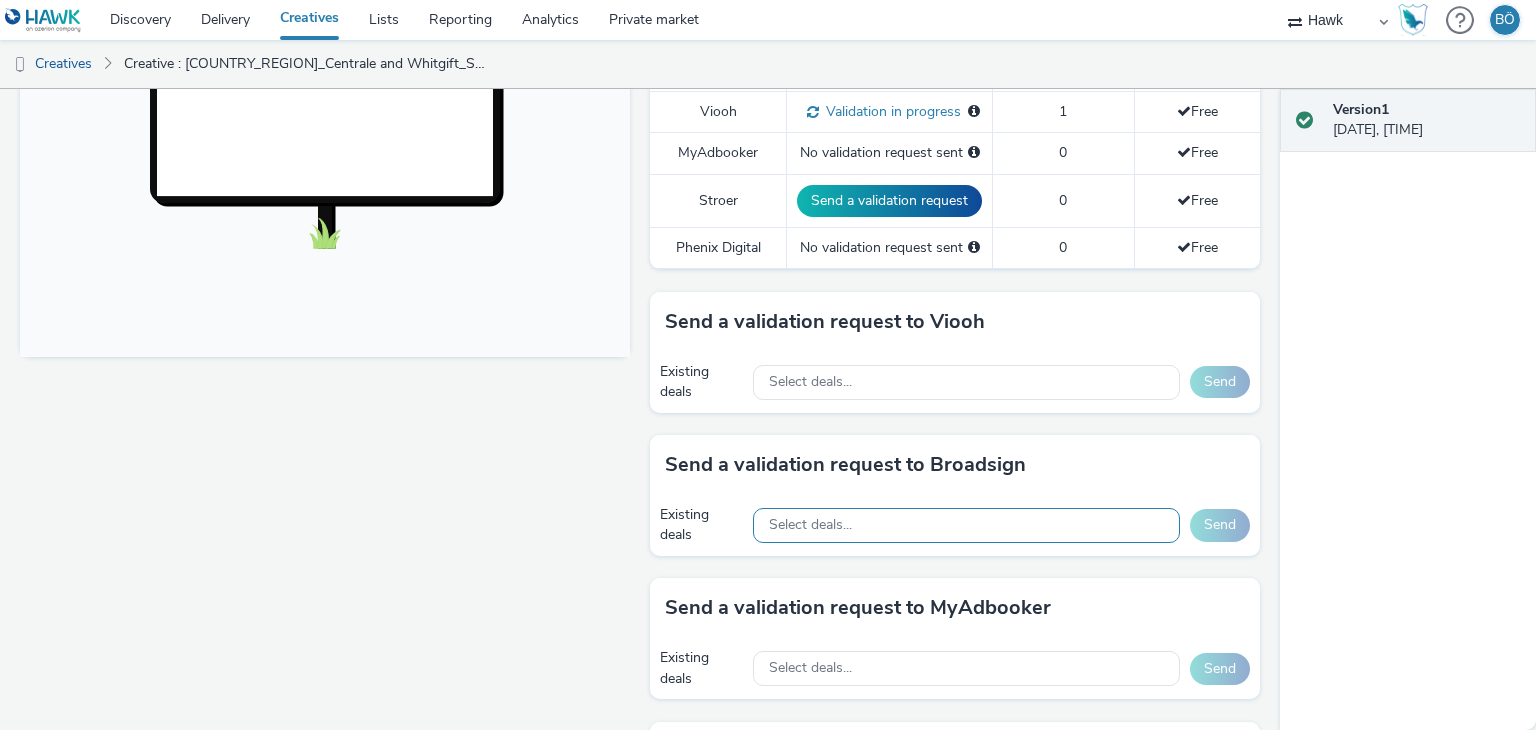 click on "Select deals..." at bounding box center [966, 525] 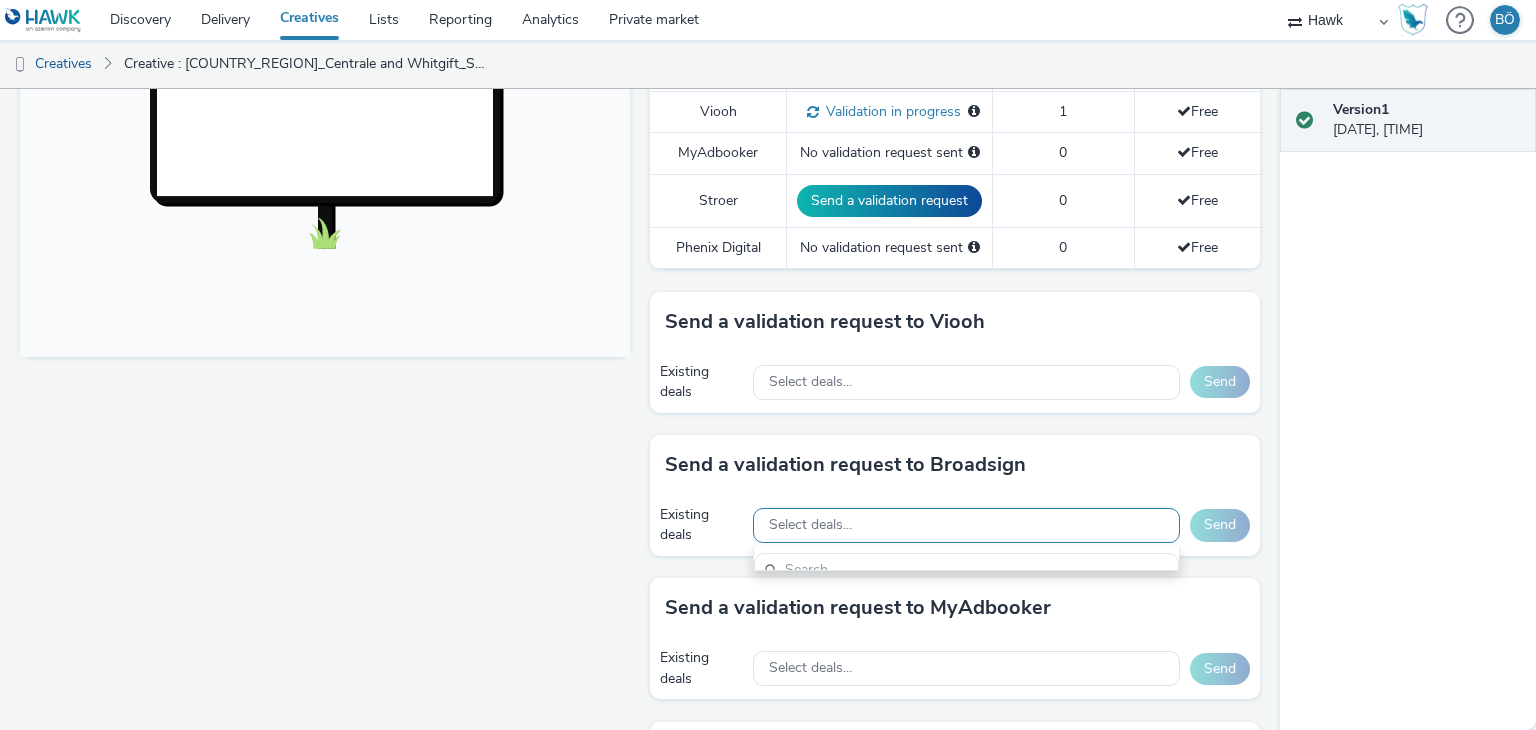 scroll, scrollTop: 0, scrollLeft: 0, axis: both 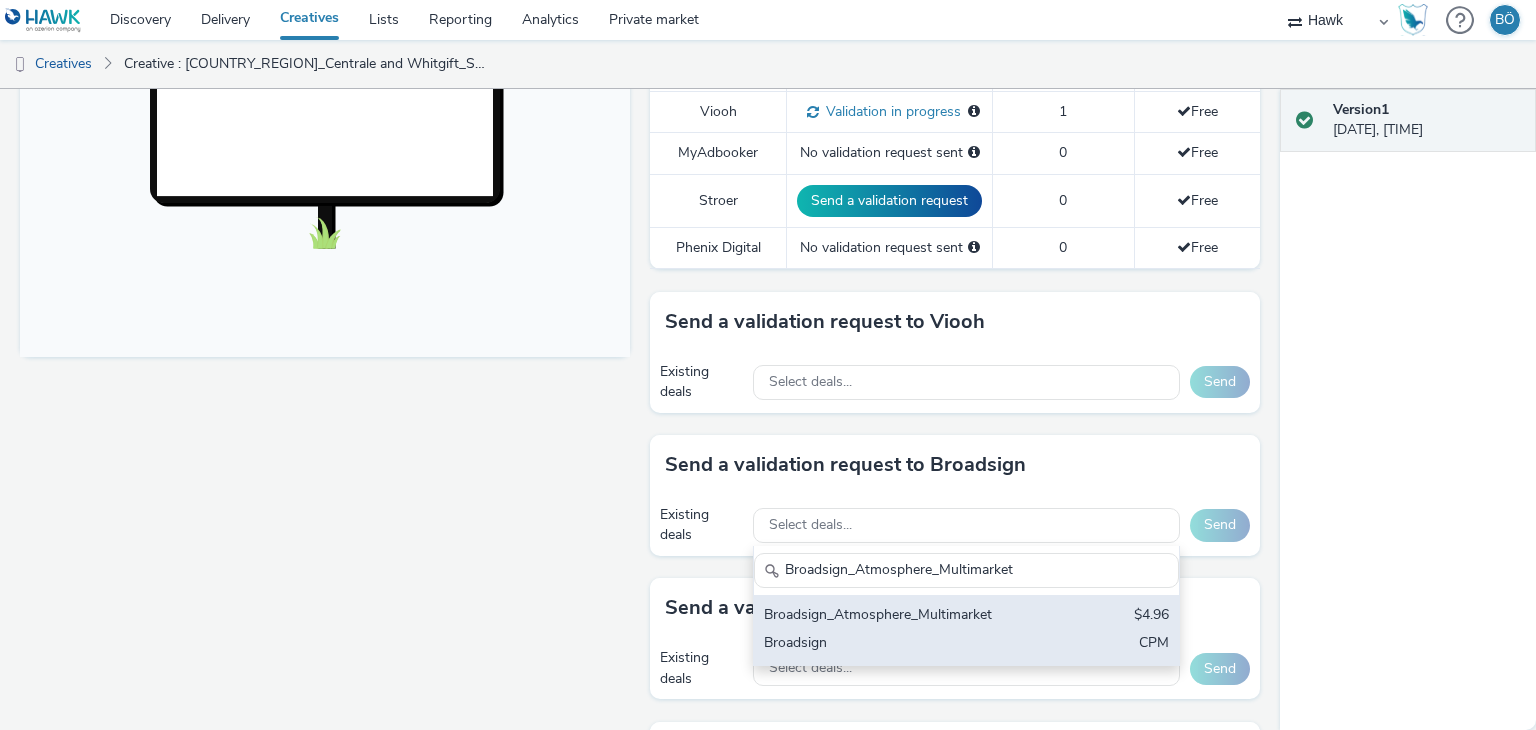 type on "Broadsign_Atmosphere_Multimarket" 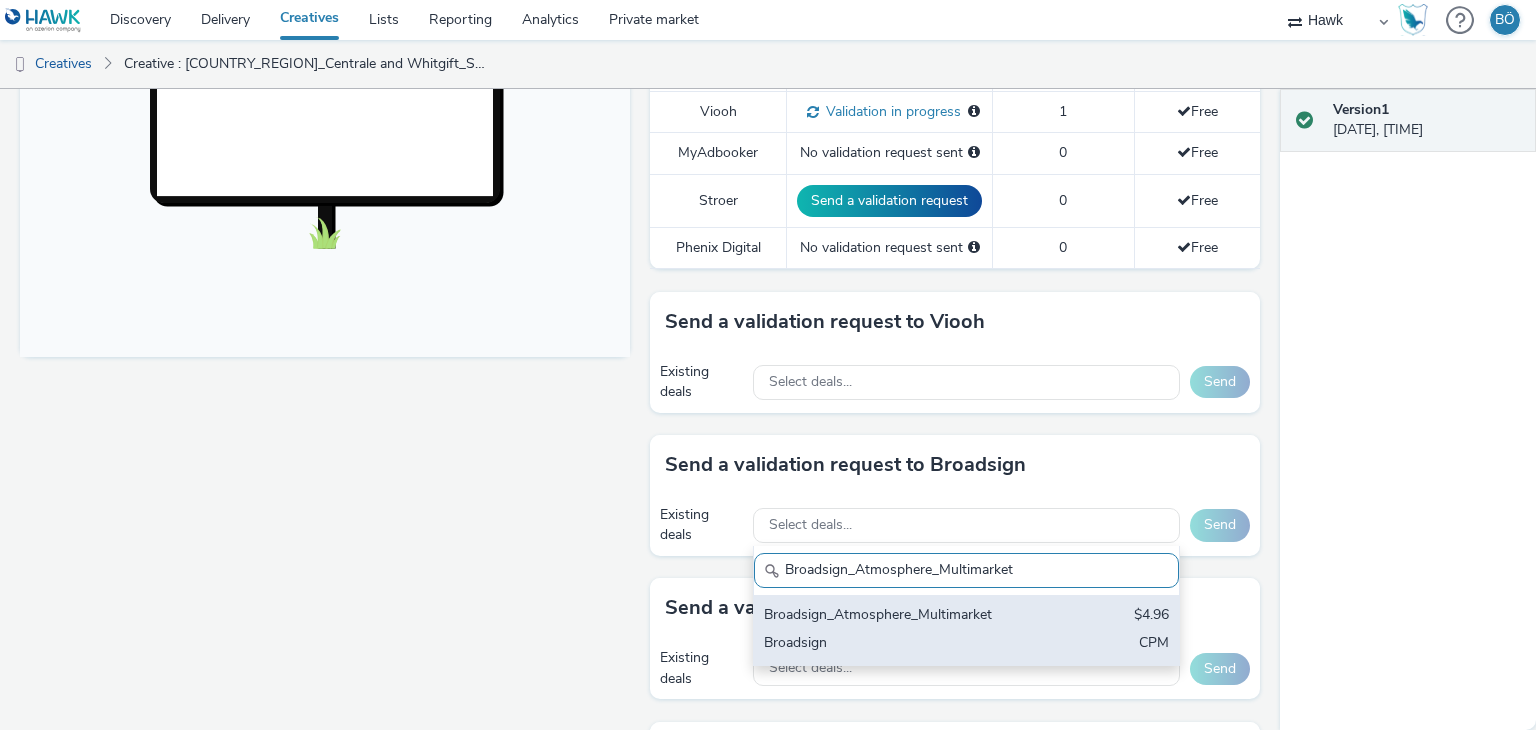 click on "Broadsign_Atmosphere_Multimarket" at bounding box center [897, 616] 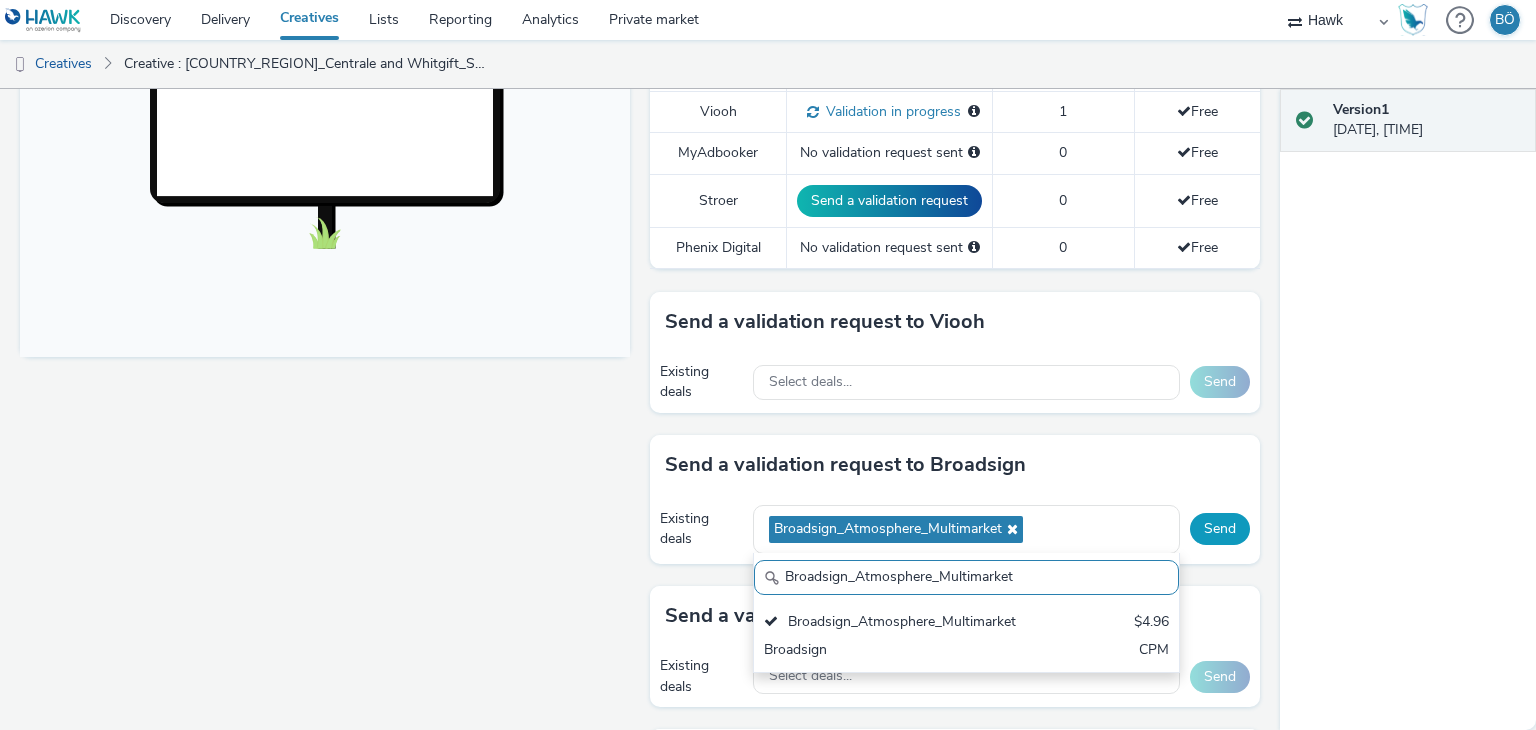click on "Send" at bounding box center (1220, 529) 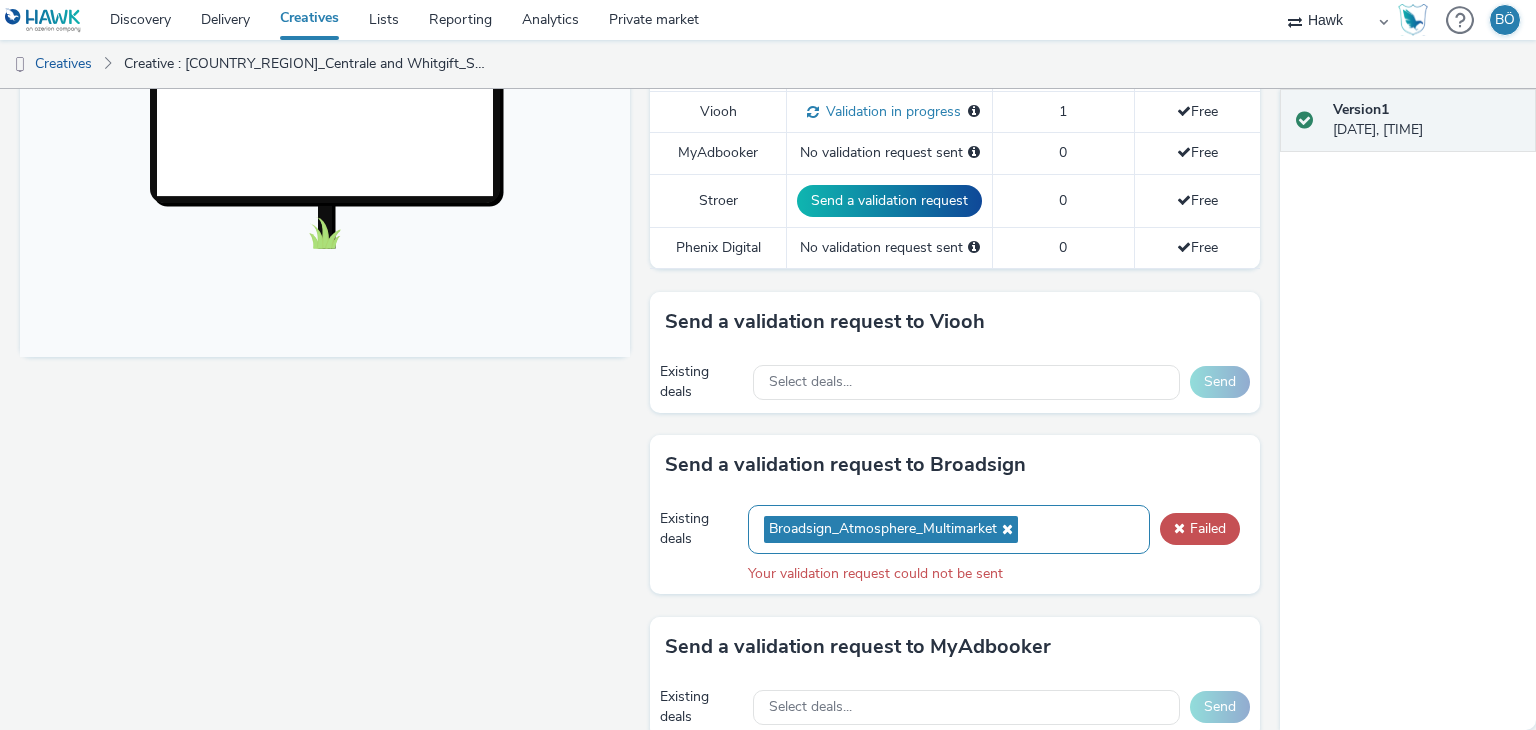 click on "Broadsign_Atmosphere_Multimarket" at bounding box center [891, 529] 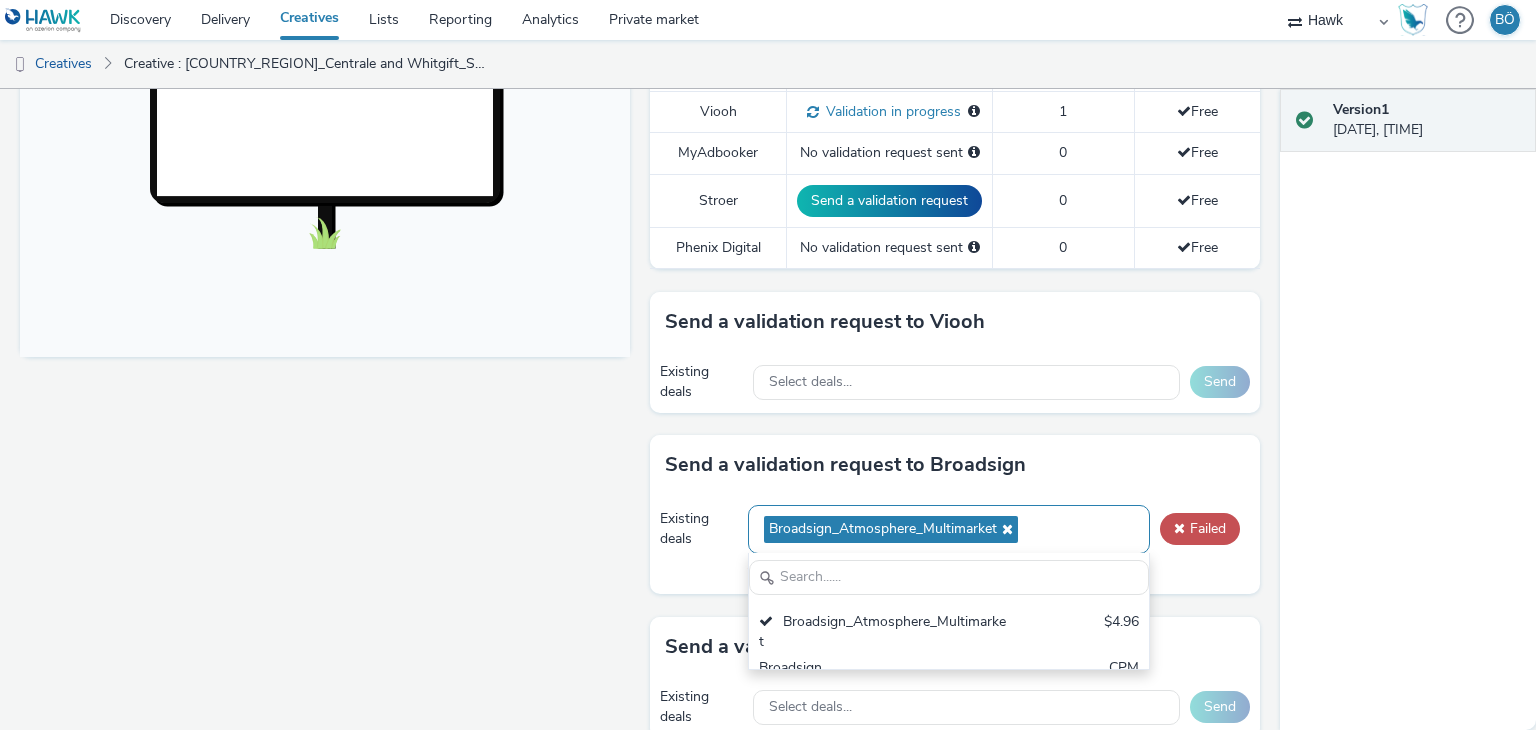 scroll, scrollTop: 0, scrollLeft: 0, axis: both 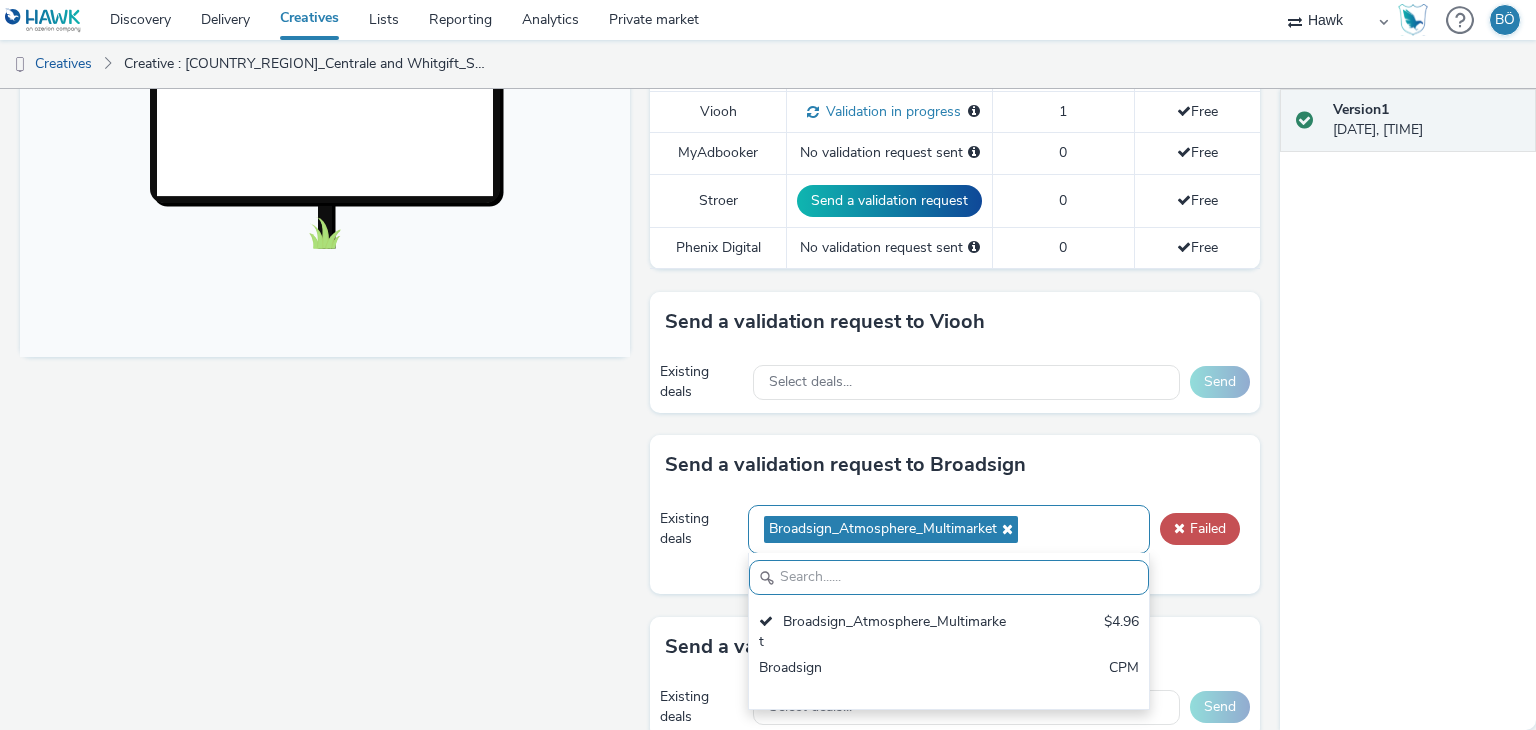 click at bounding box center (1005, 529) 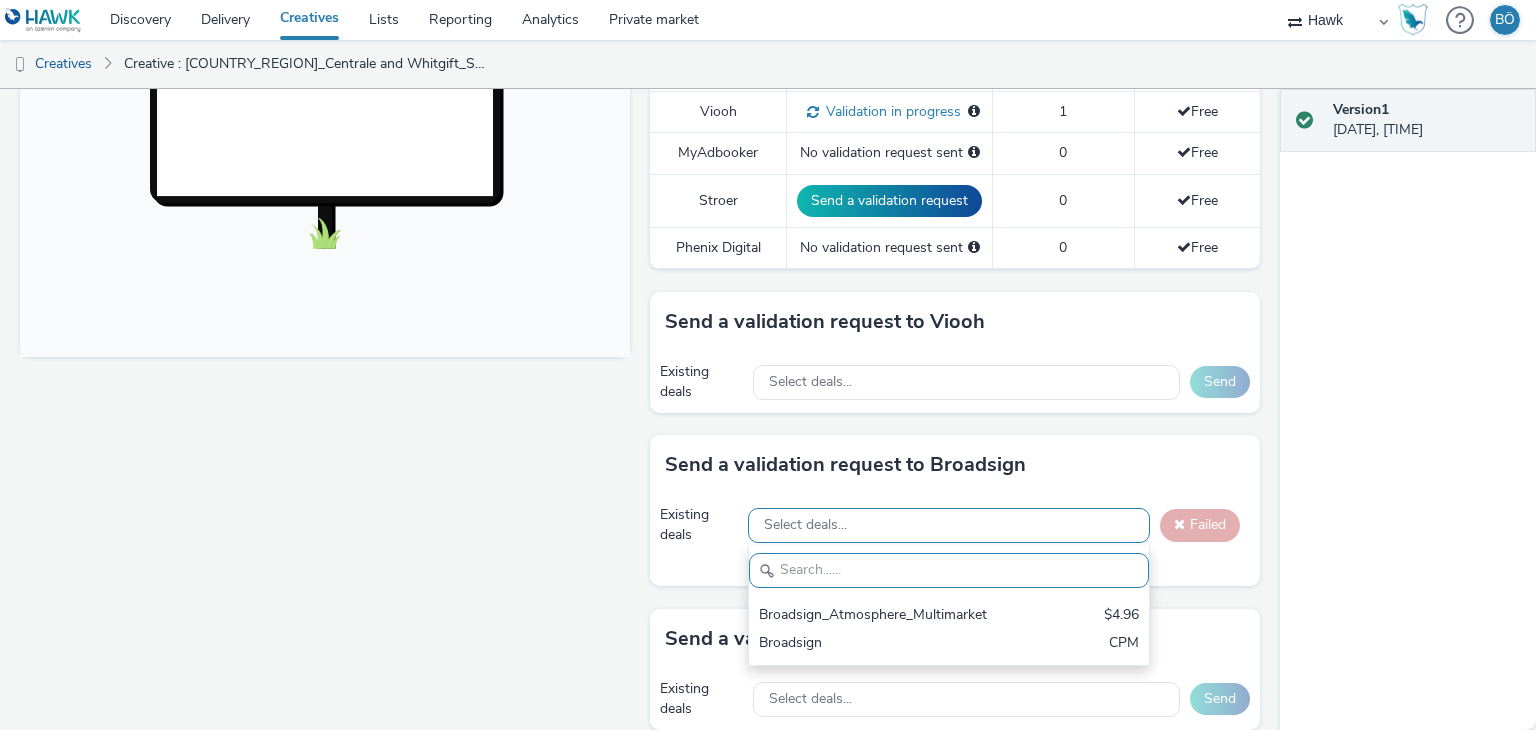 click on "Select deals..." at bounding box center [949, 525] 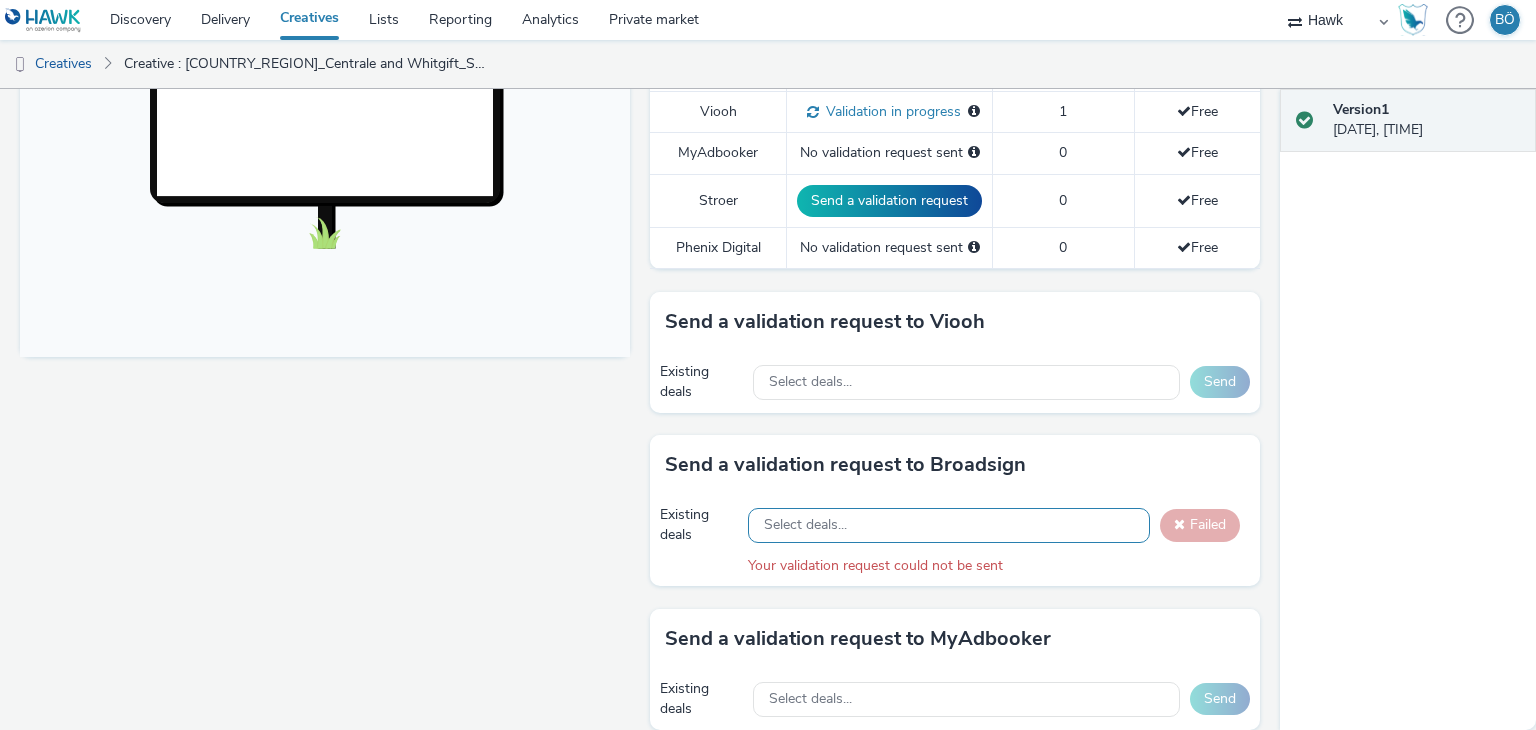 click on "Select deals..." at bounding box center [949, 525] 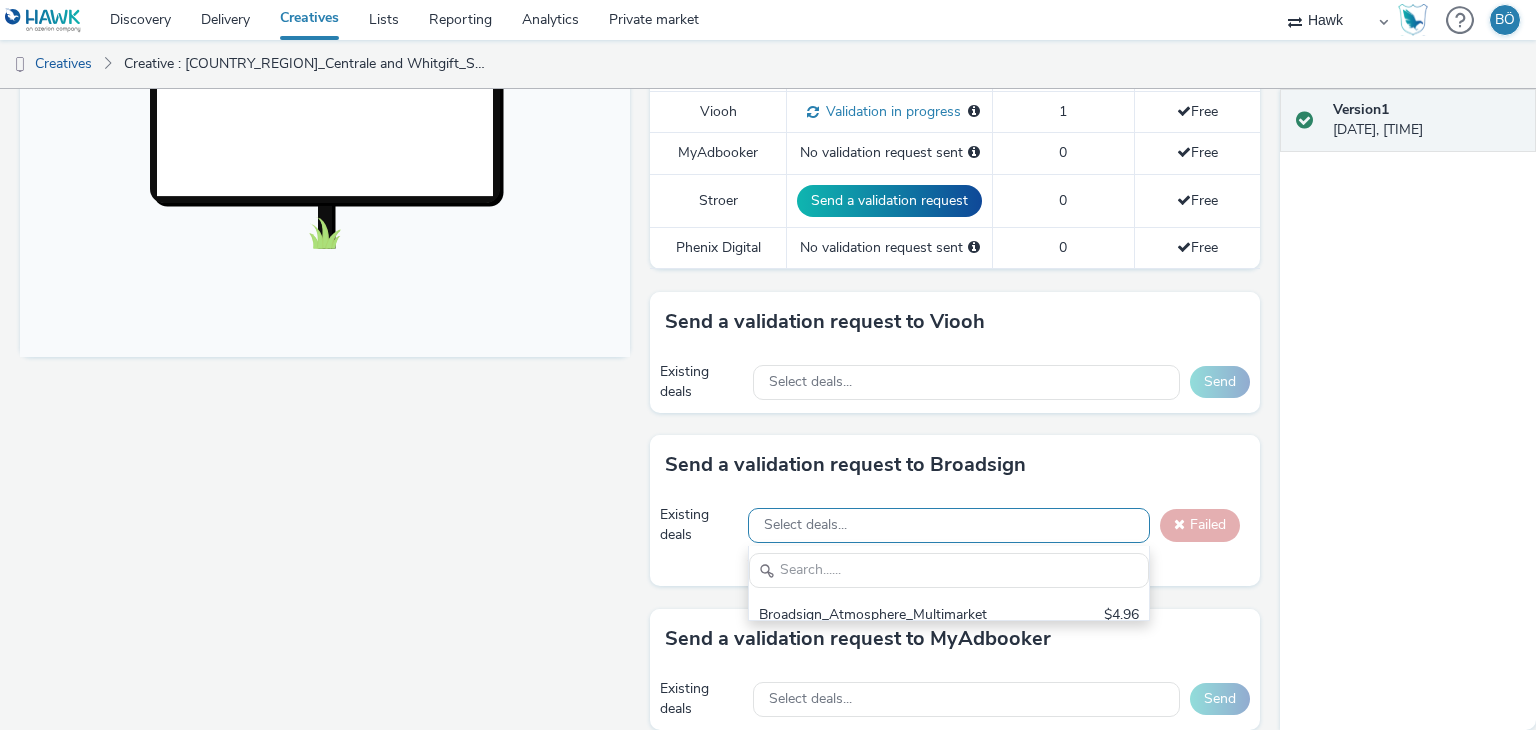 scroll, scrollTop: 0, scrollLeft: 0, axis: both 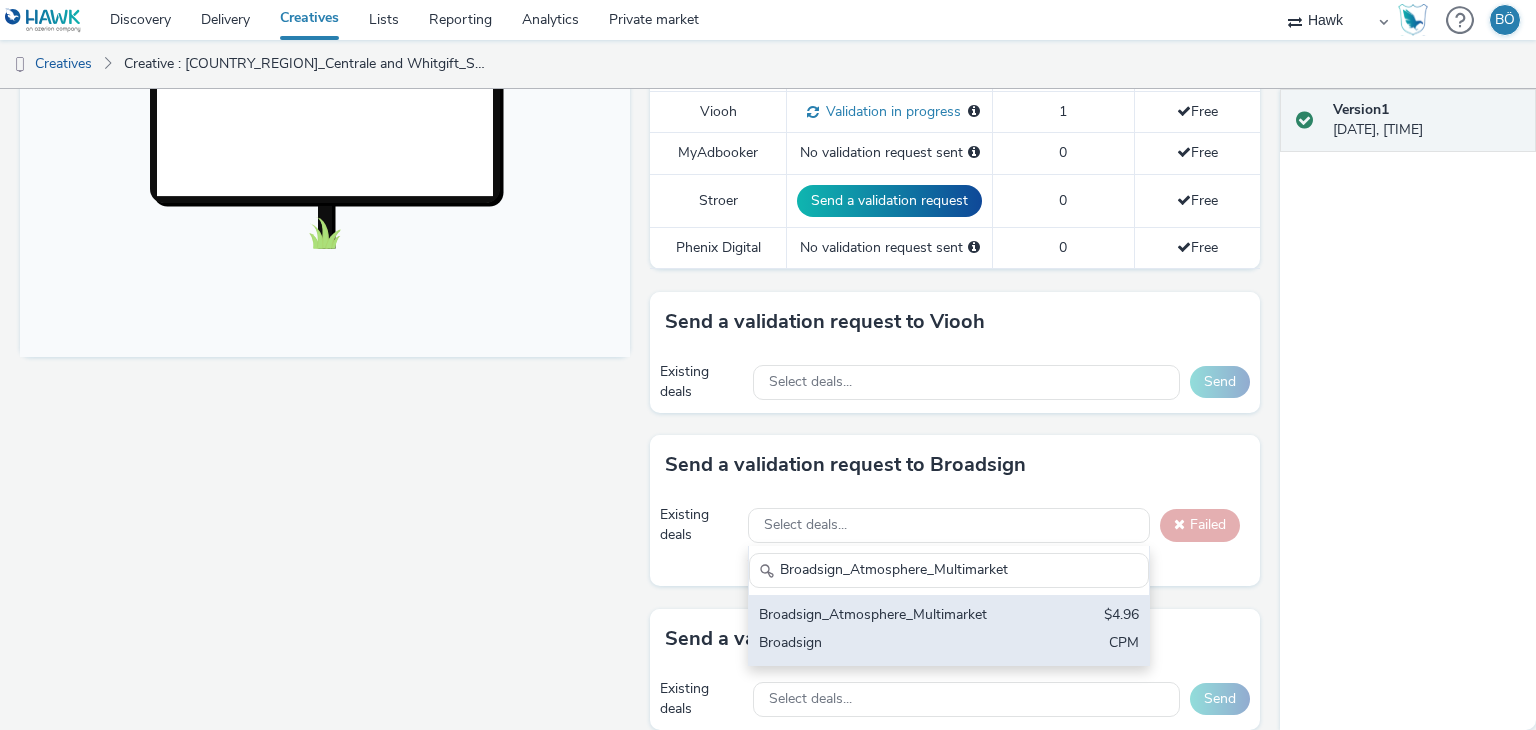 type on "Broadsign_Atmosphere_Multimarket" 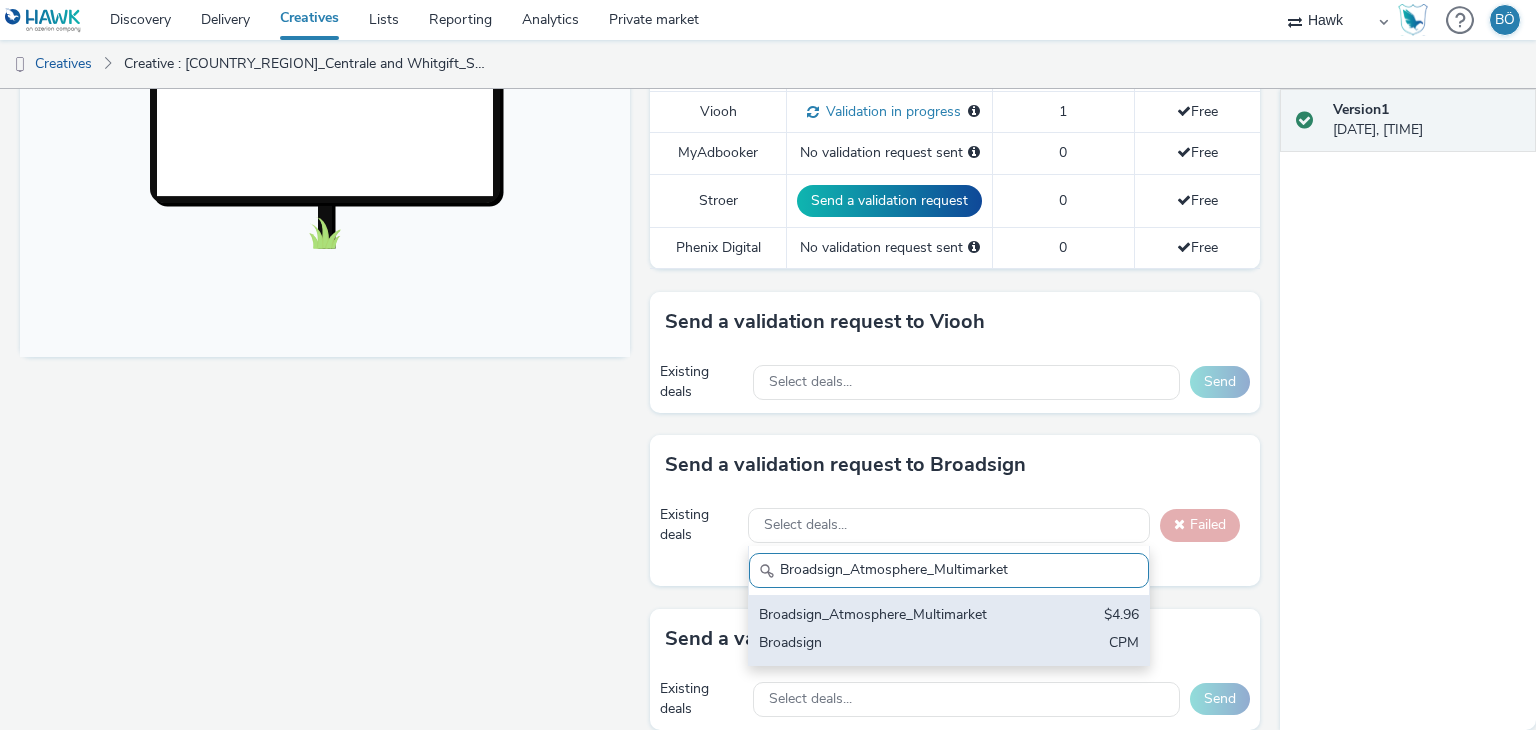 click on "Broadsign_Atmosphere_Multimarket" at bounding box center [884, 616] 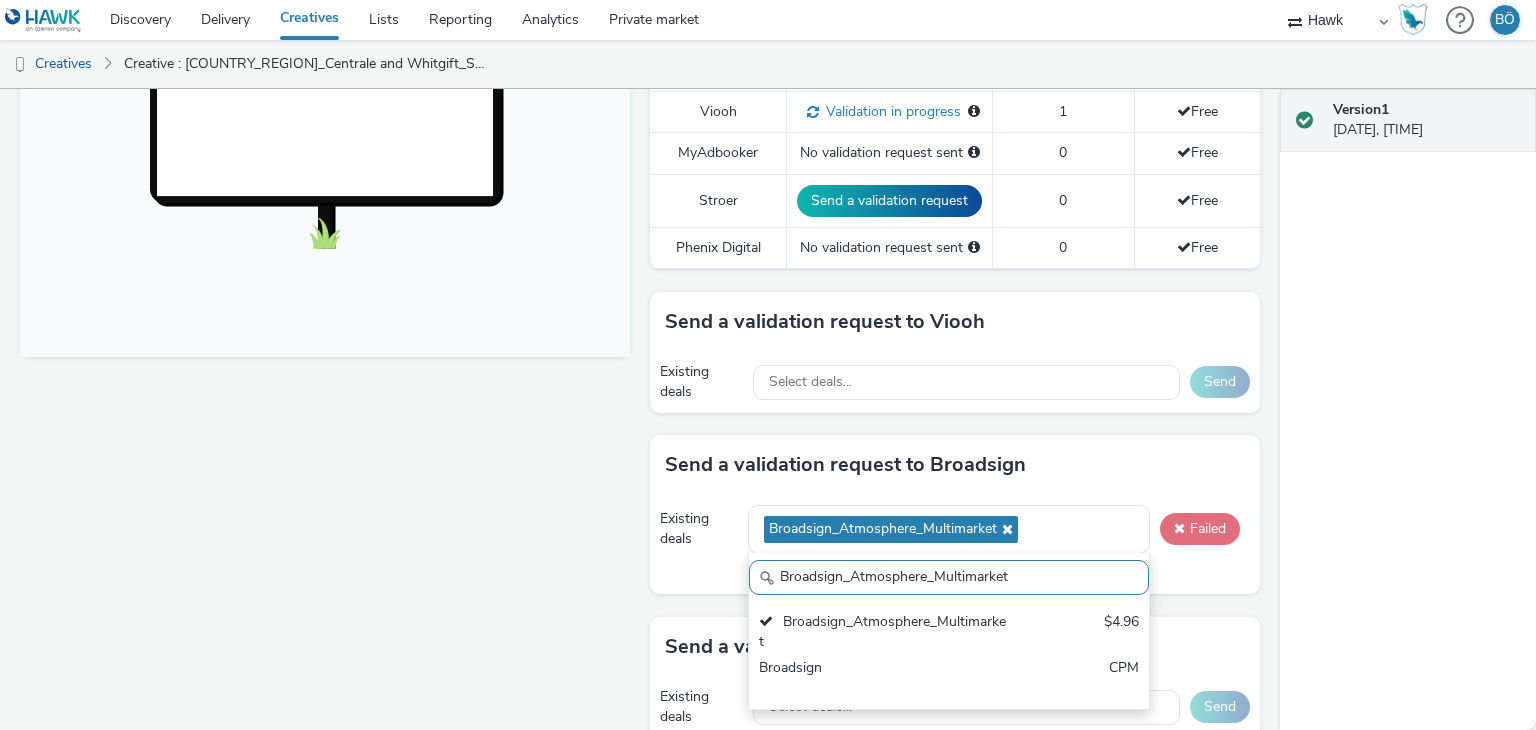 click on "Failed" at bounding box center [1200, 529] 